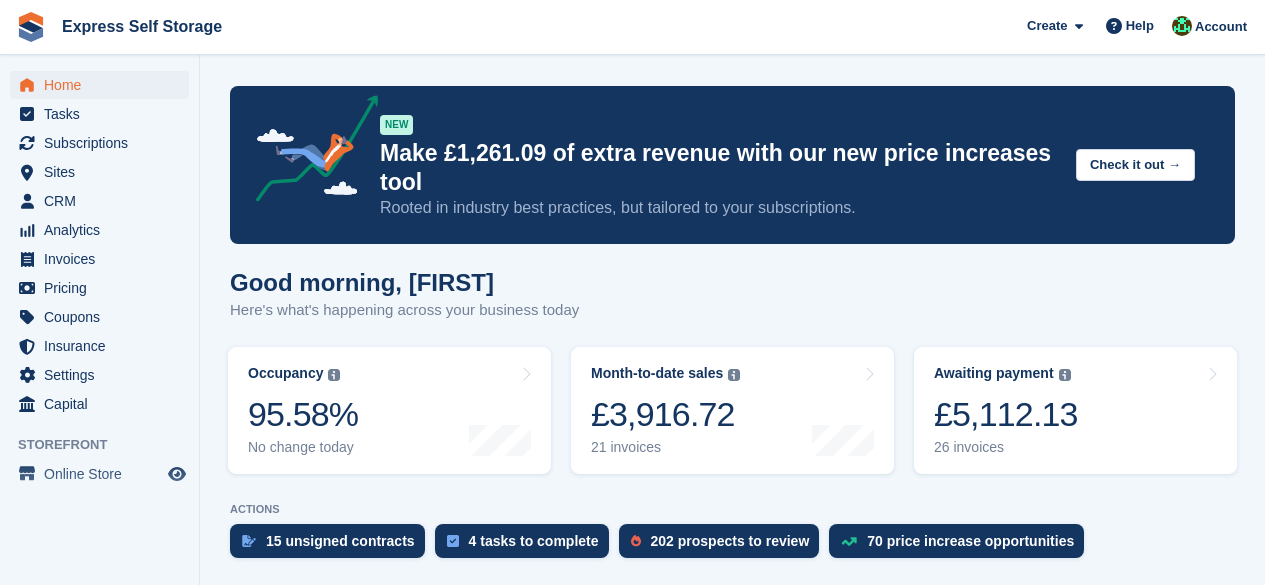 scroll, scrollTop: 1400, scrollLeft: 0, axis: vertical 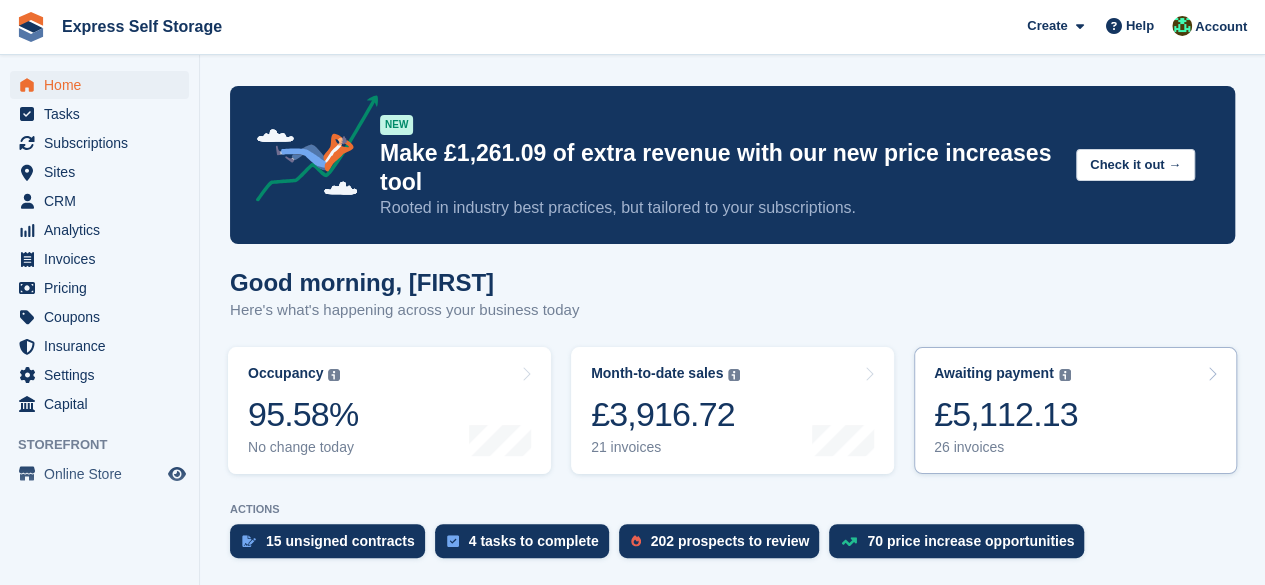 click on "£5,112.13" at bounding box center [1006, 414] 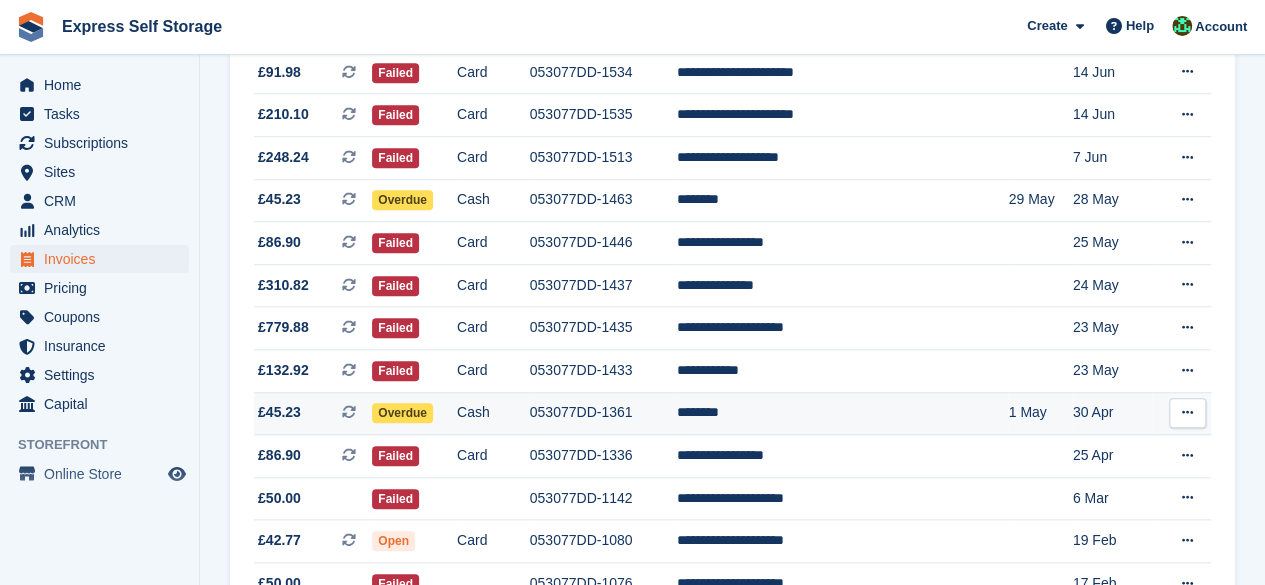 scroll, scrollTop: 800, scrollLeft: 0, axis: vertical 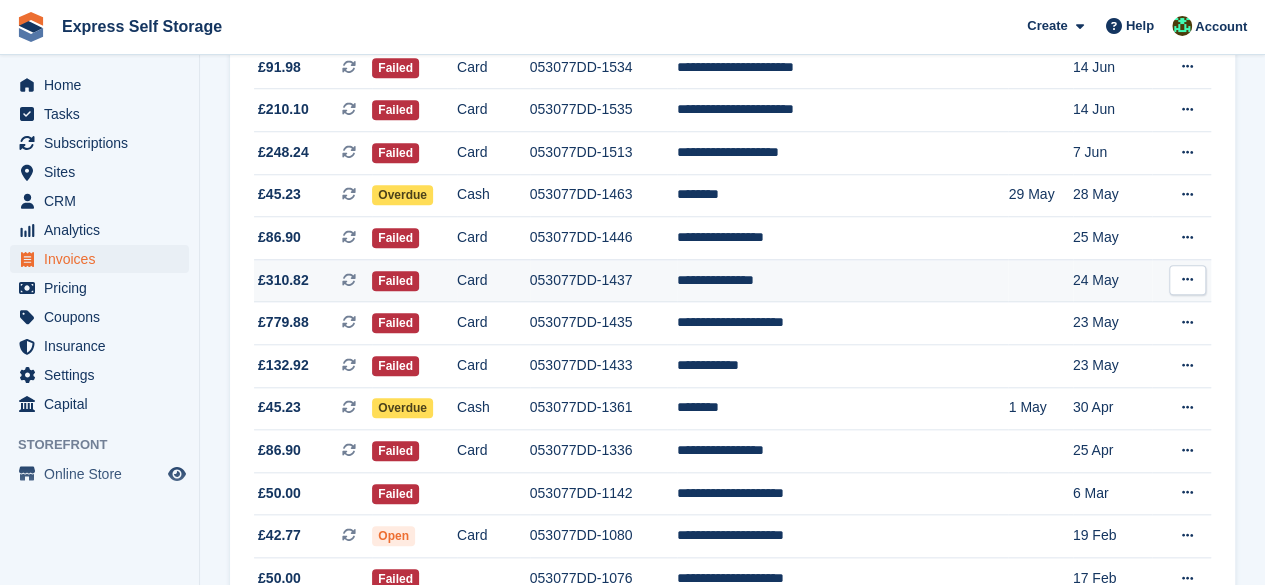 click on "053077DD-1437" at bounding box center (603, 280) 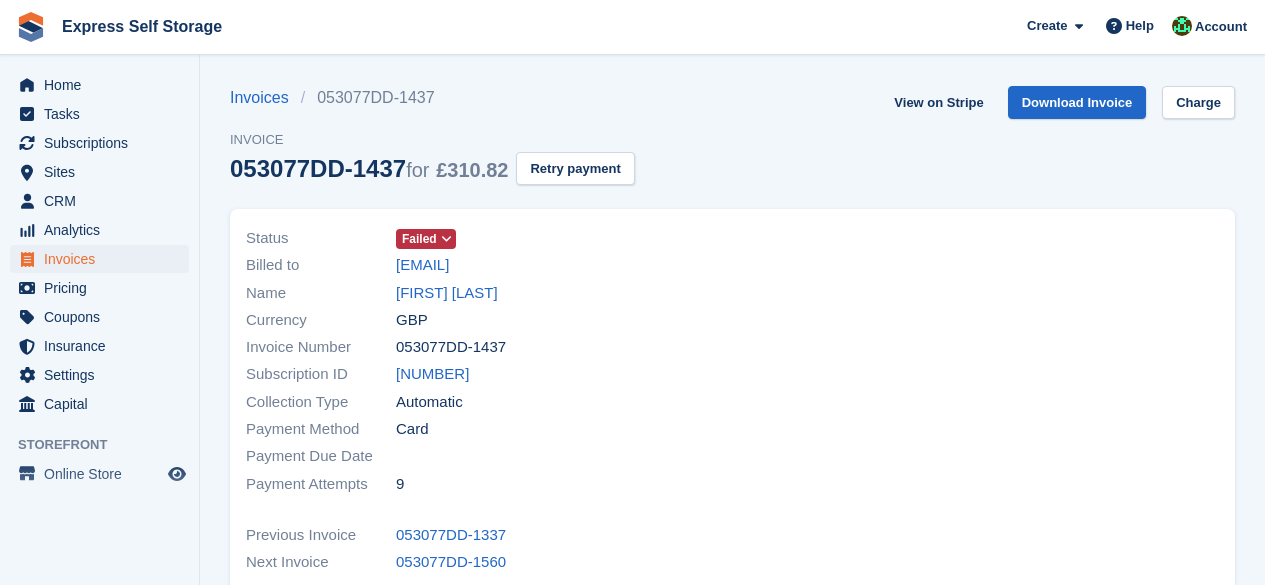 scroll, scrollTop: 0, scrollLeft: 0, axis: both 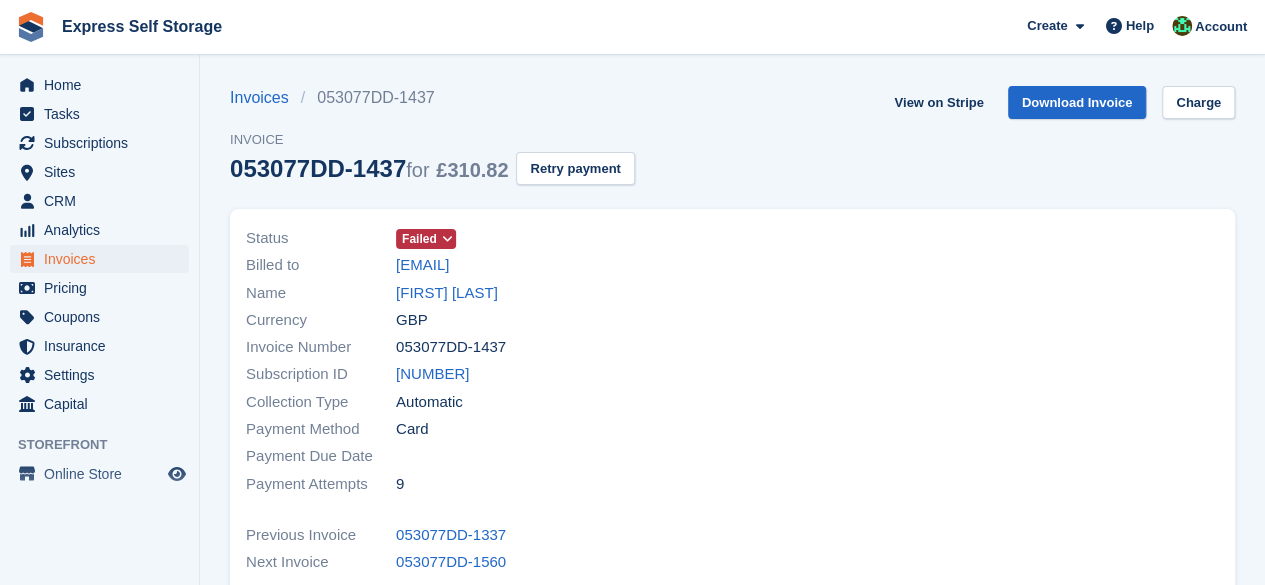 click at bounding box center (446, 239) 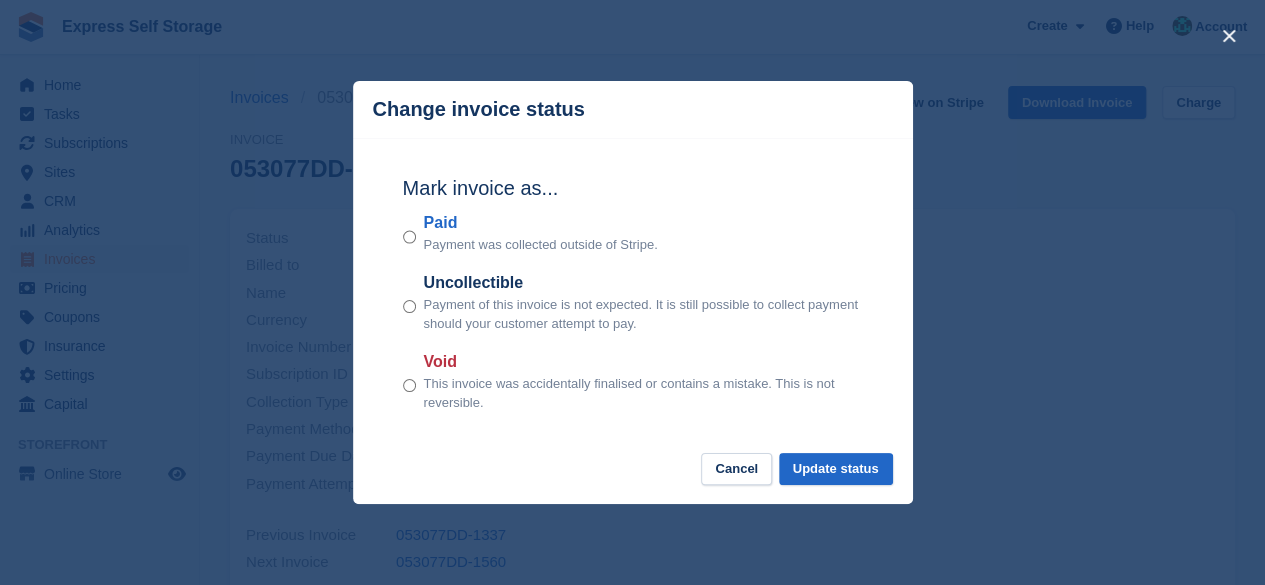 click at bounding box center (632, 292) 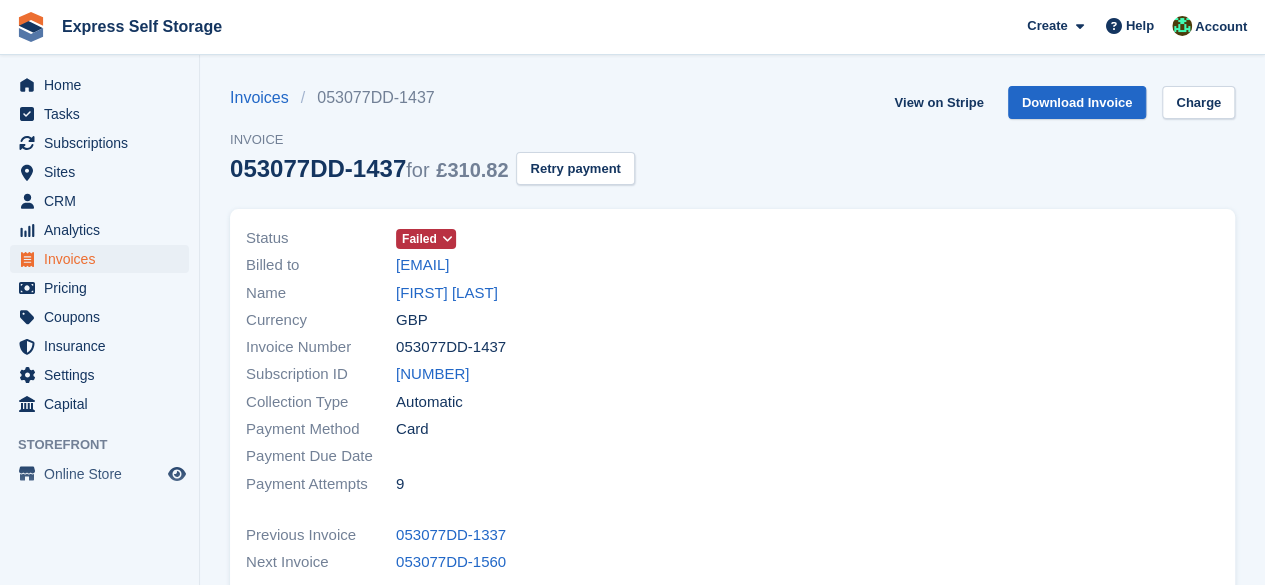 click at bounding box center [446, 239] 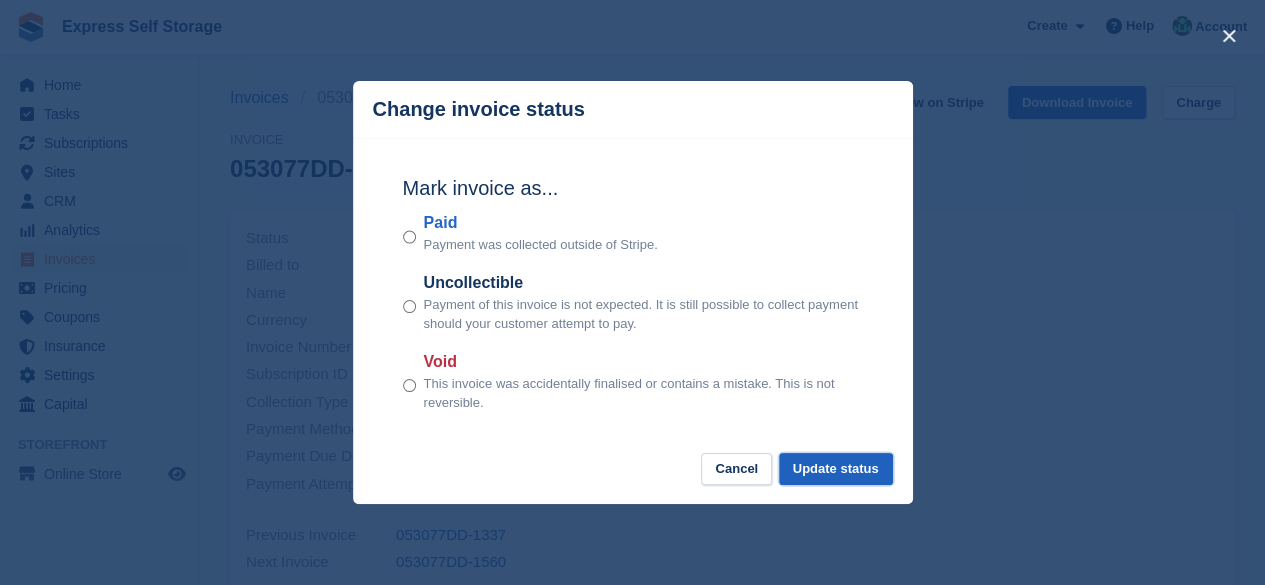 click on "Update status" at bounding box center [836, 469] 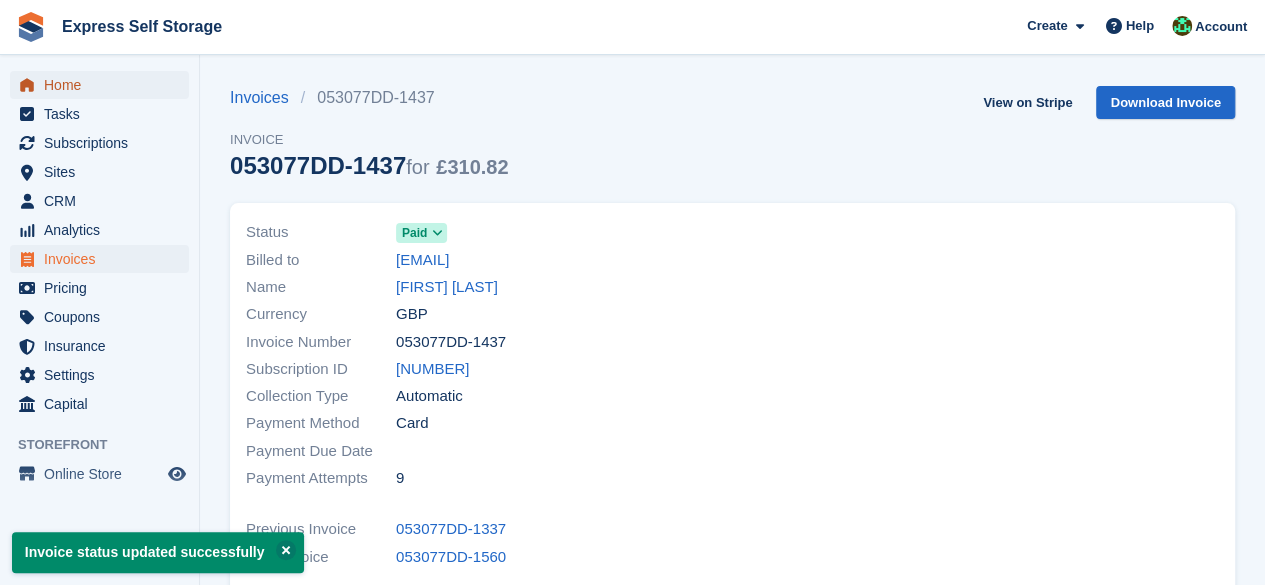 click on "Home" at bounding box center (104, 85) 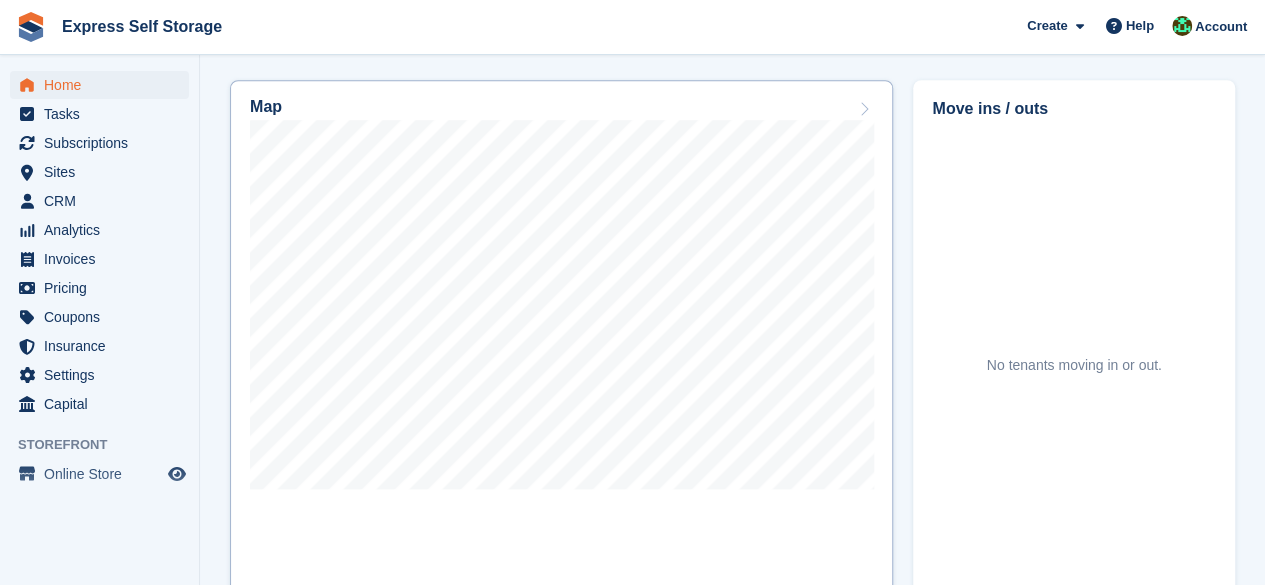 scroll, scrollTop: 200, scrollLeft: 0, axis: vertical 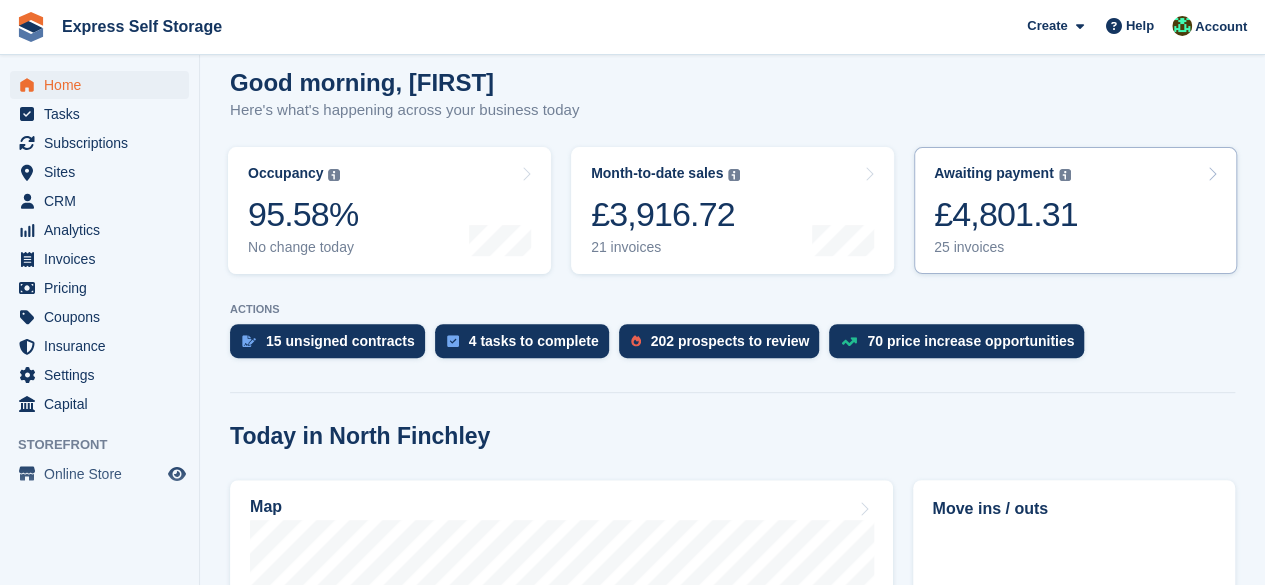 click on "25 invoices" at bounding box center (1006, 247) 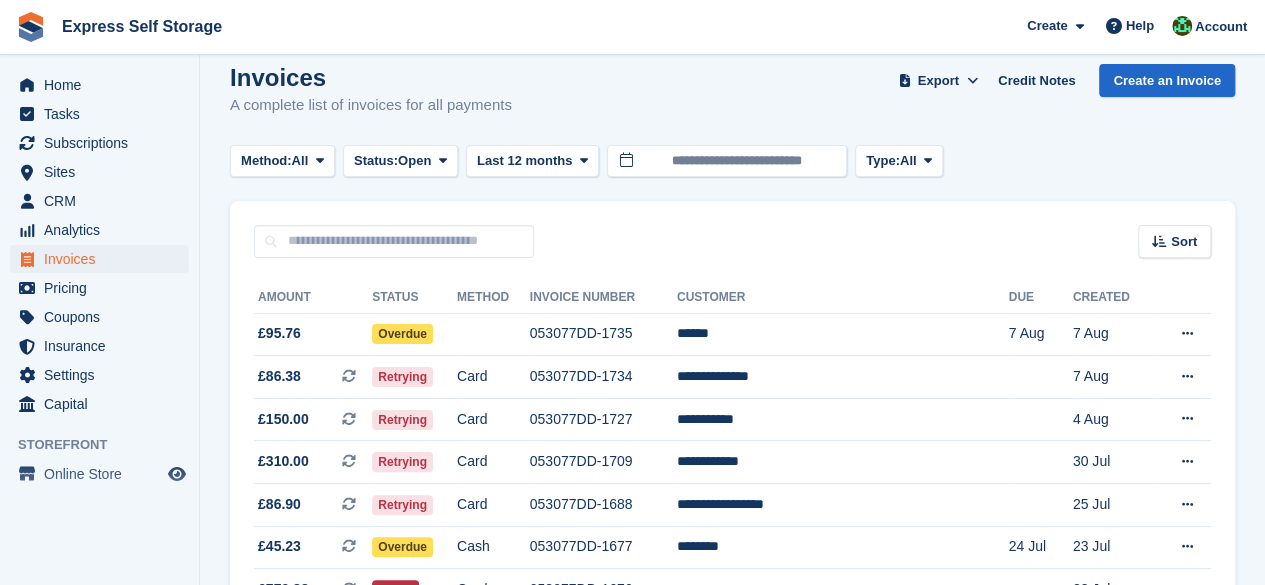 scroll, scrollTop: 0, scrollLeft: 0, axis: both 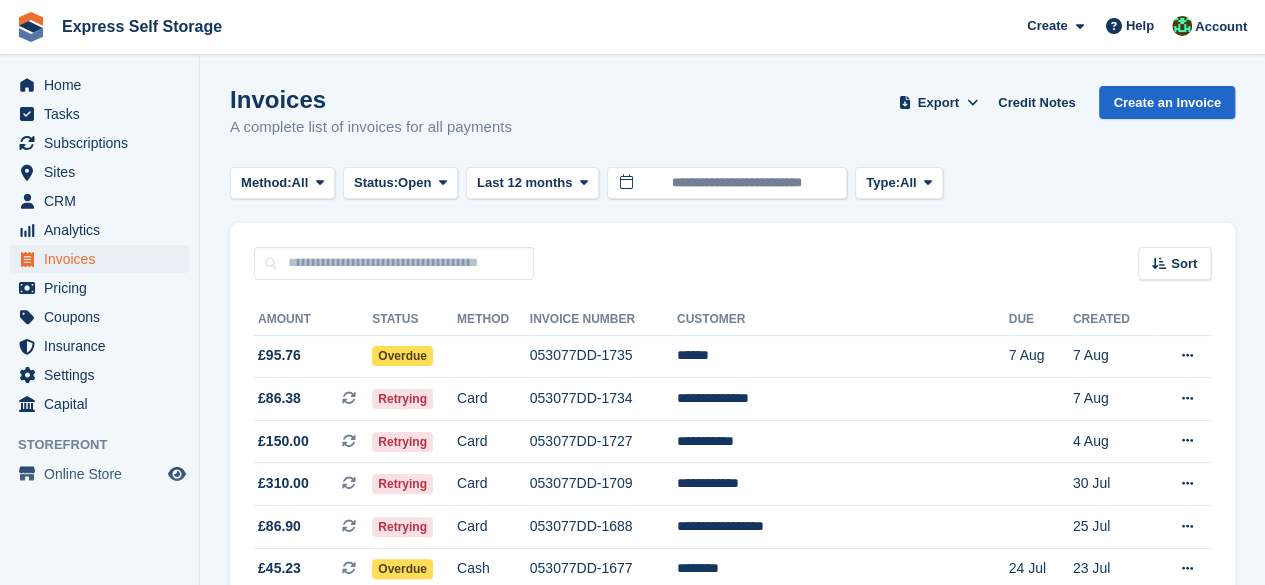 click on "Home
Tasks
Subscriptions
Subscriptions
Subscriptions
Contracts
Price increases
NEW
Contracts
Price increases
NEW
Sites
Sites
Sites
[AREA]
[AREA]" at bounding box center (99, 241) 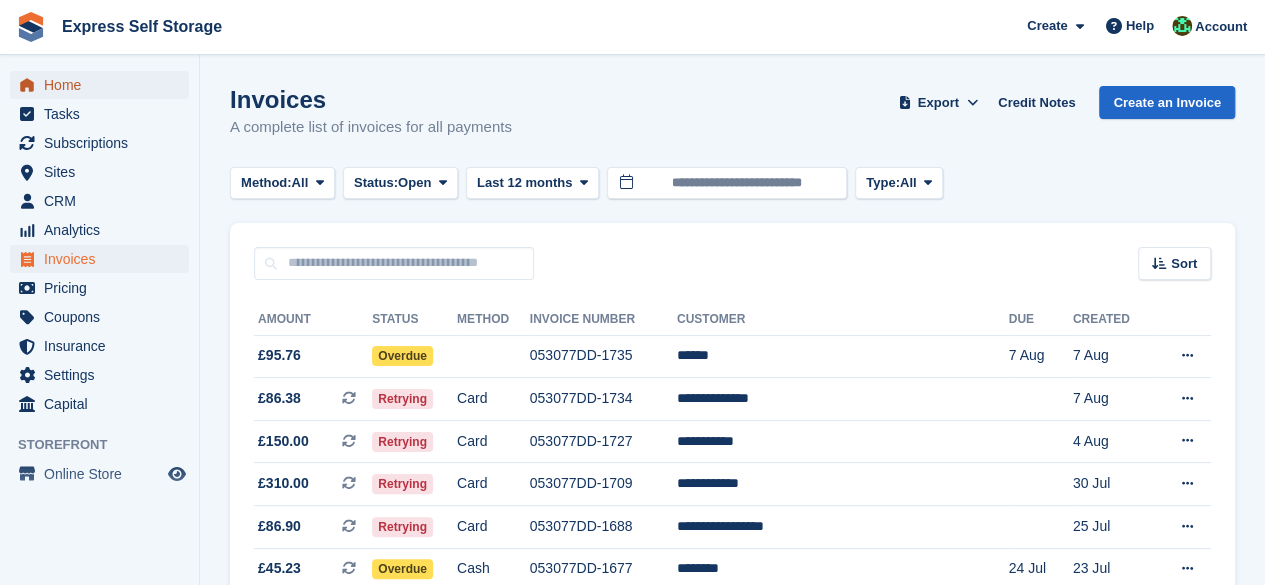 click on "Home" at bounding box center [104, 85] 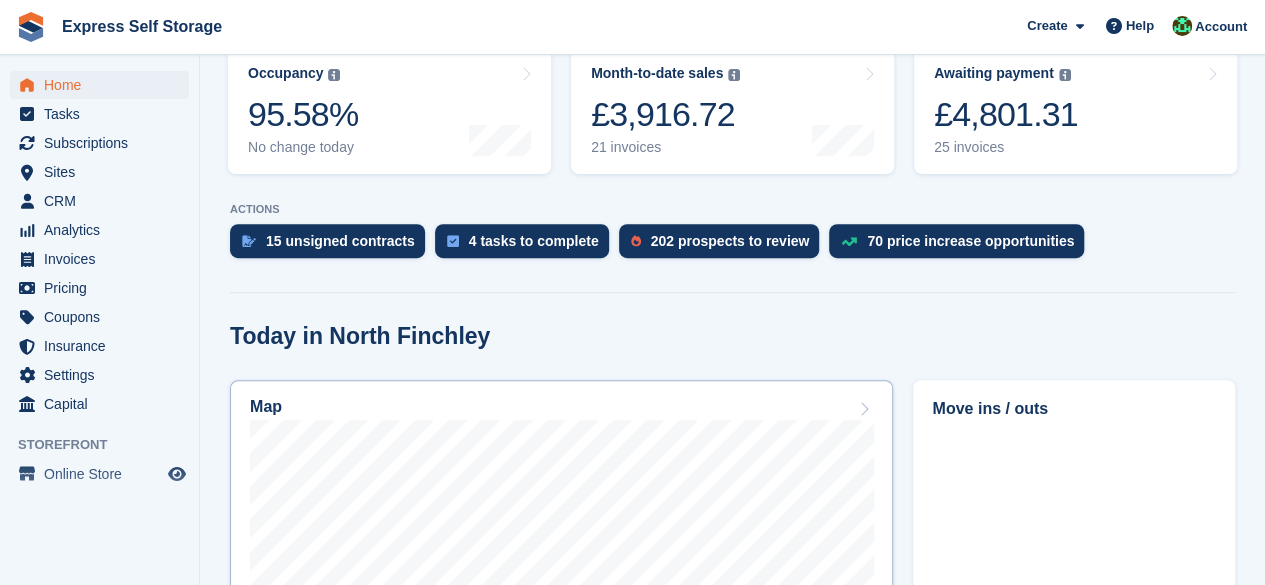scroll, scrollTop: 400, scrollLeft: 0, axis: vertical 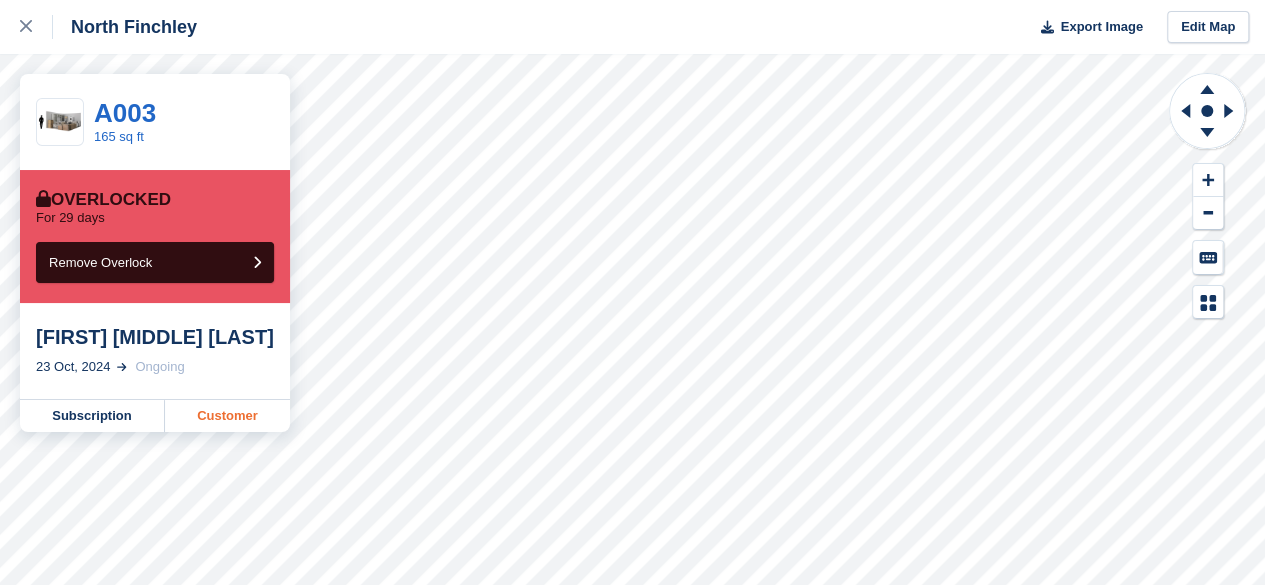 click on "Customer" at bounding box center (227, 416) 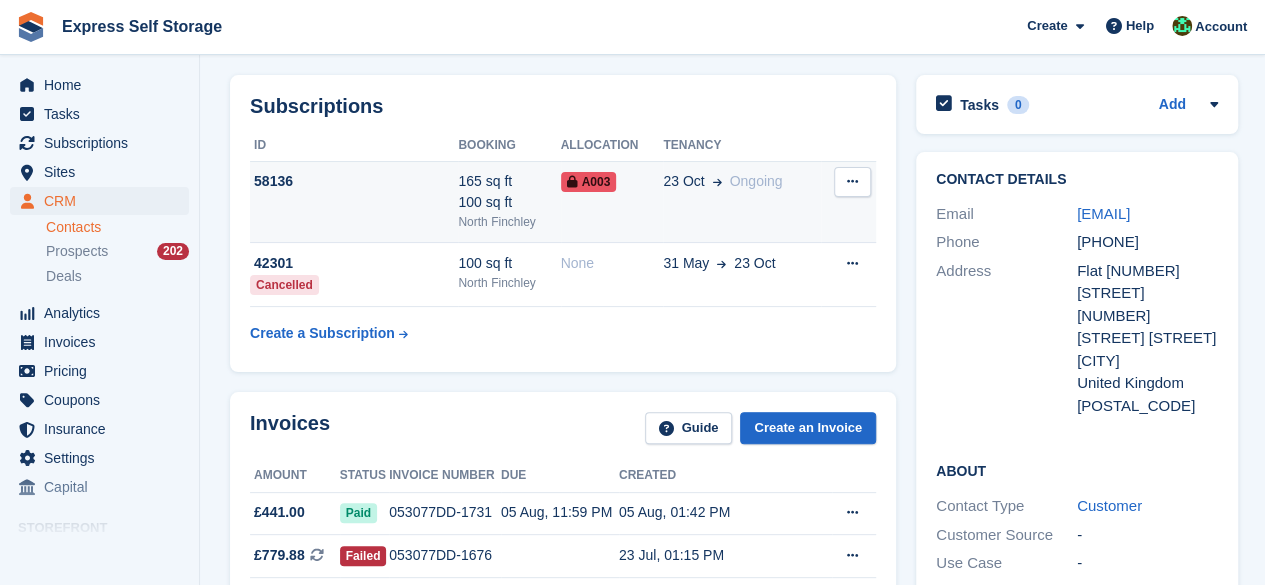 scroll, scrollTop: 200, scrollLeft: 0, axis: vertical 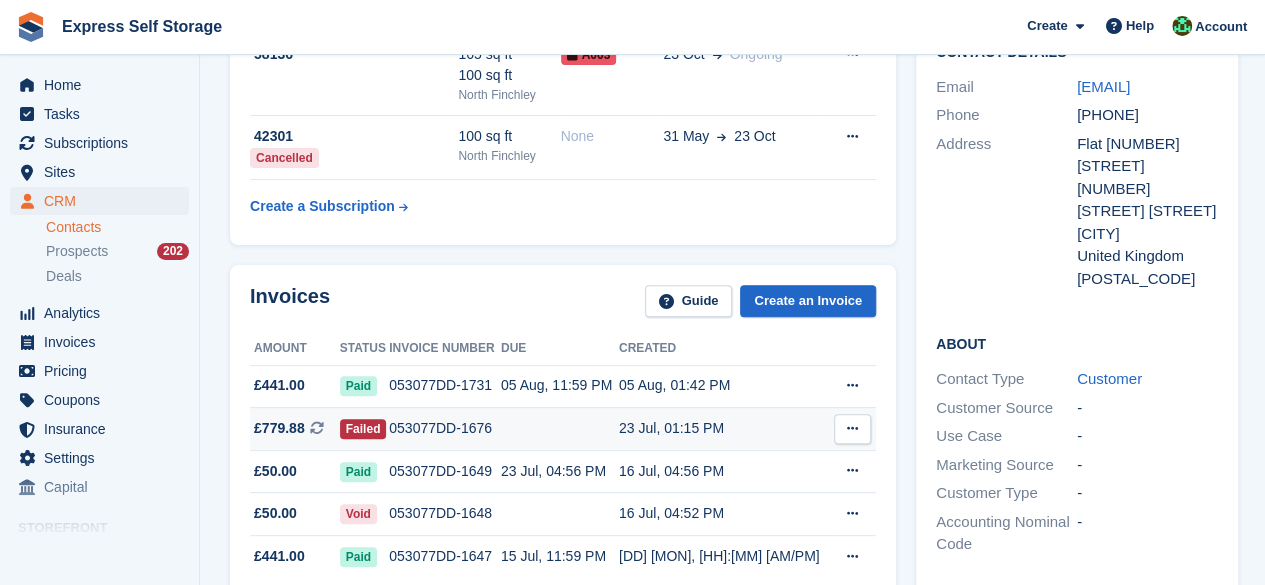 drag, startPoint x: 844, startPoint y: 431, endPoint x: 828, endPoint y: 431, distance: 16 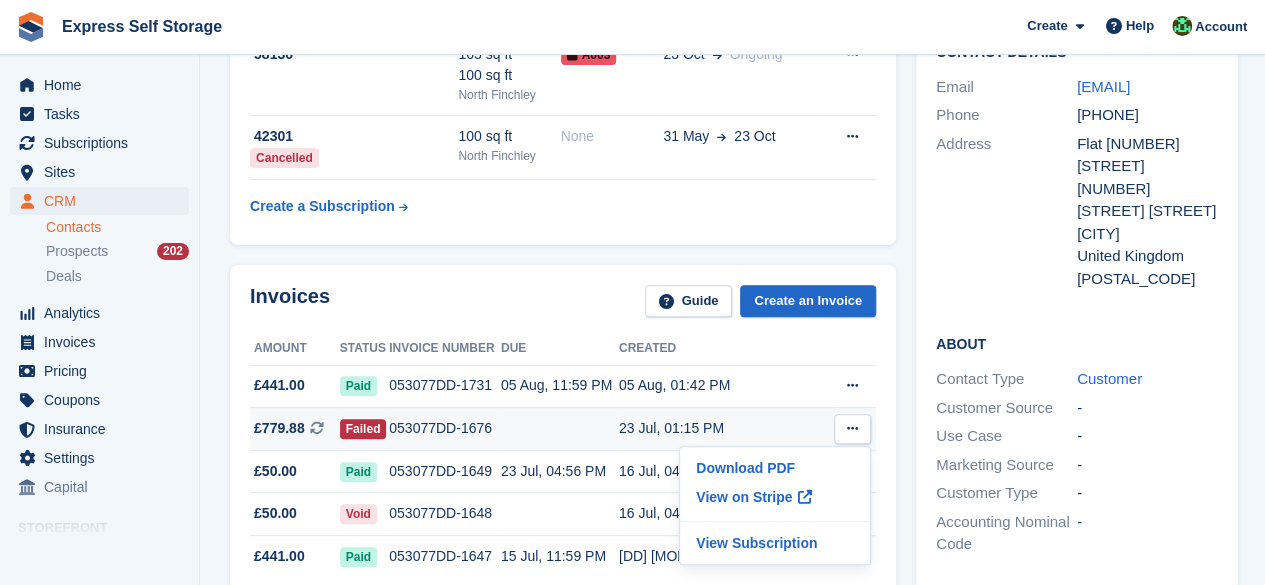 click on "£779.88
This is a recurring subscription invoice." at bounding box center [295, 428] 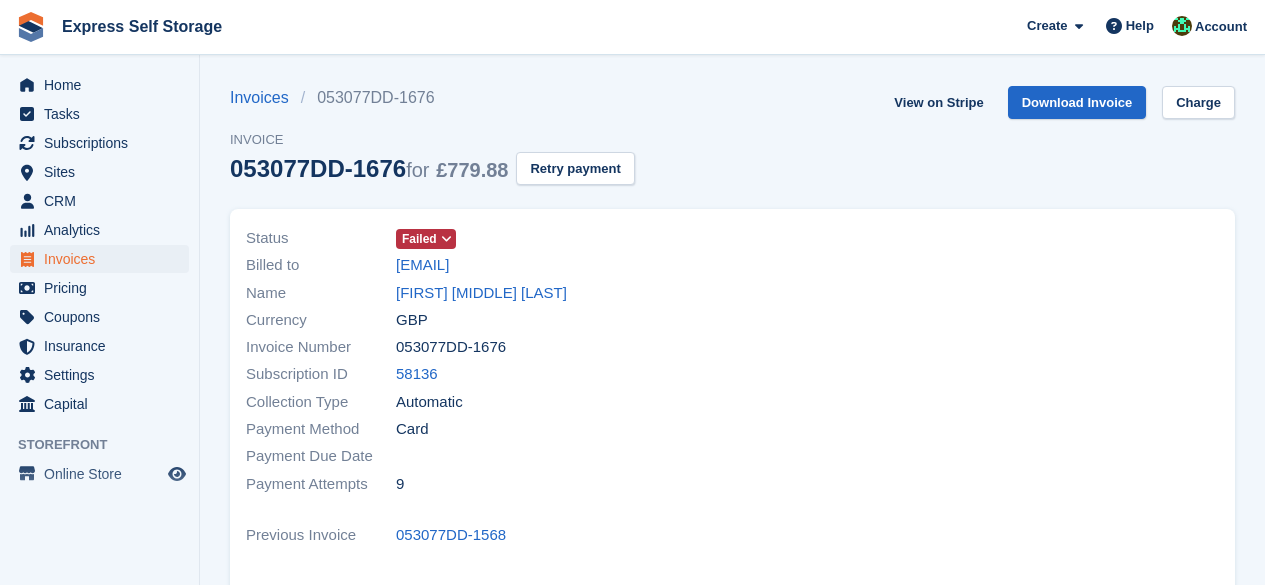 scroll, scrollTop: 0, scrollLeft: 0, axis: both 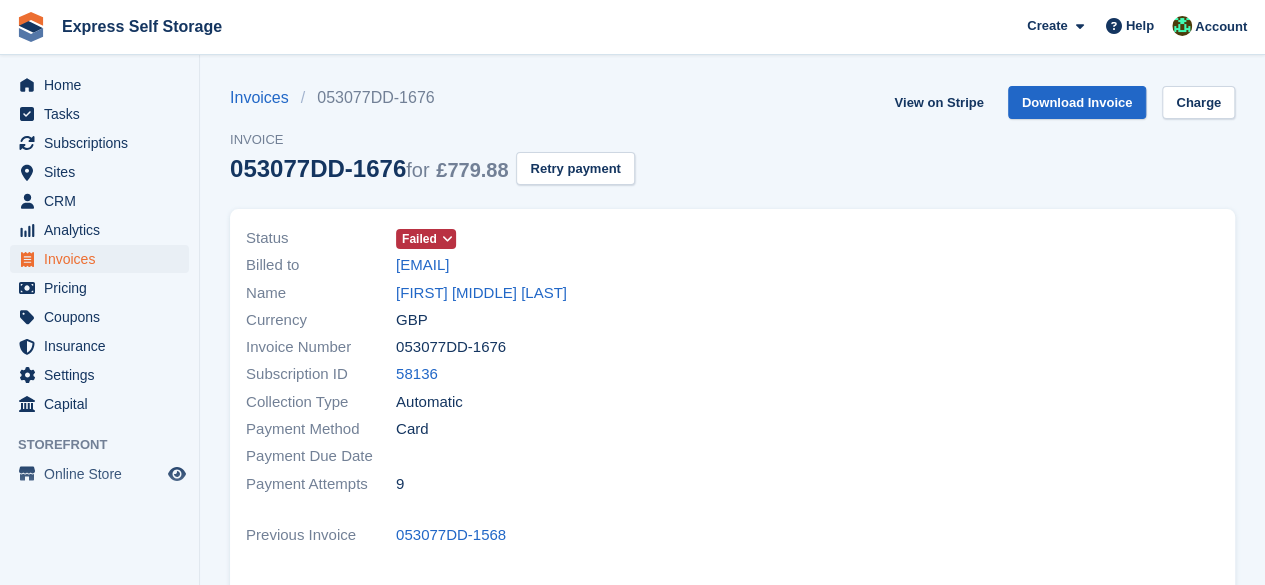 click on "Failed" at bounding box center [426, 239] 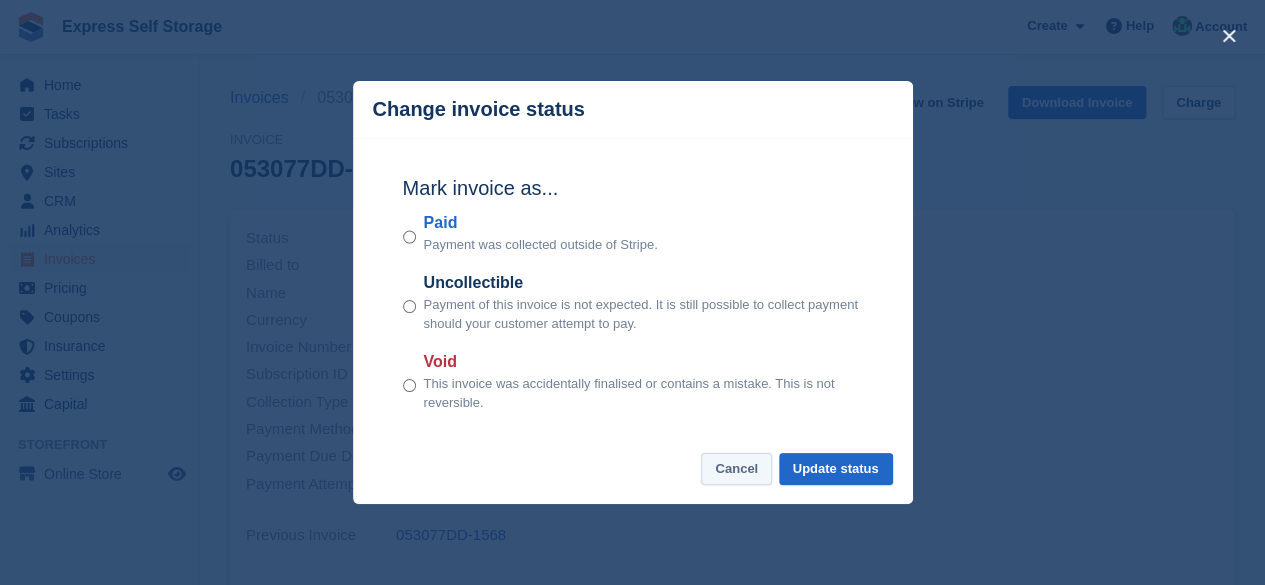 click on "Cancel" at bounding box center (736, 469) 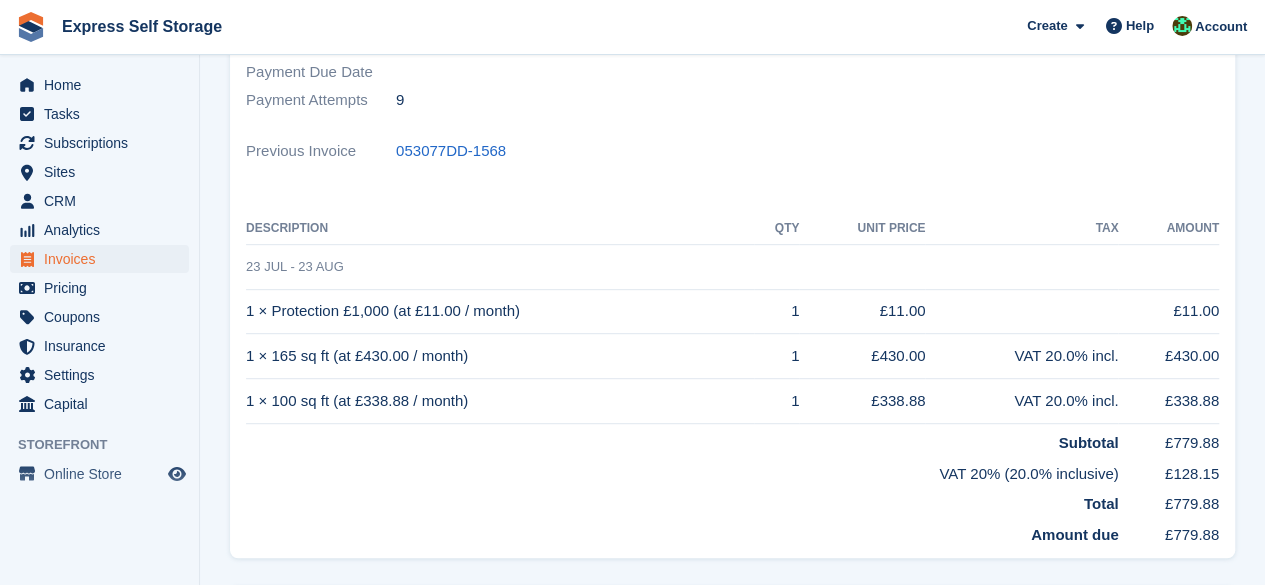 scroll, scrollTop: 100, scrollLeft: 0, axis: vertical 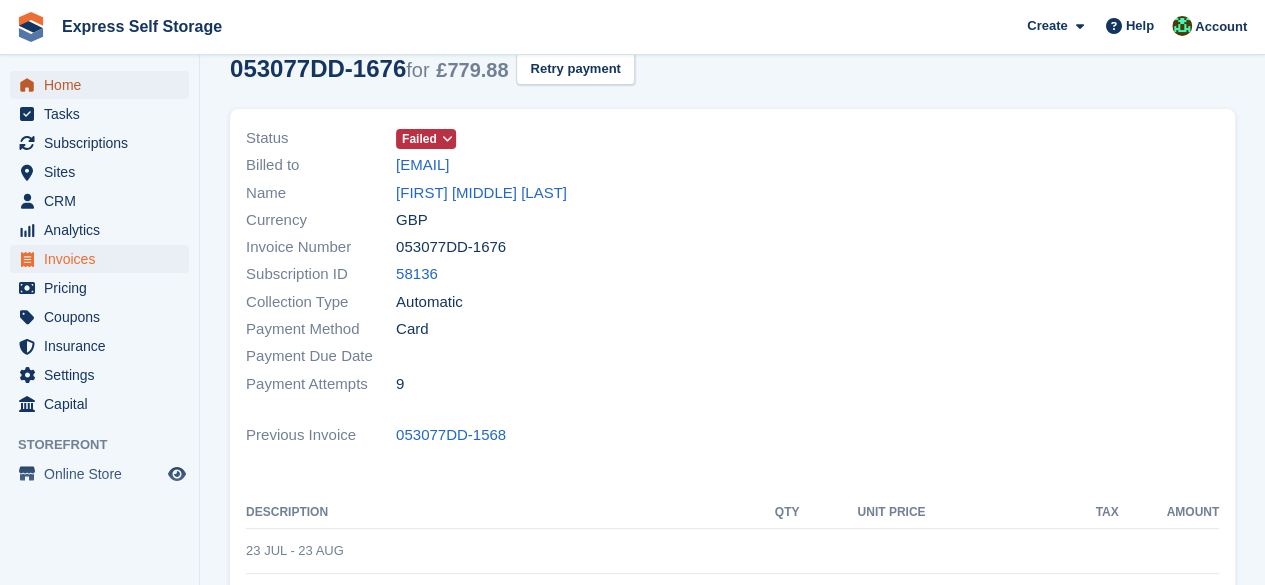 click on "Home" at bounding box center [104, 85] 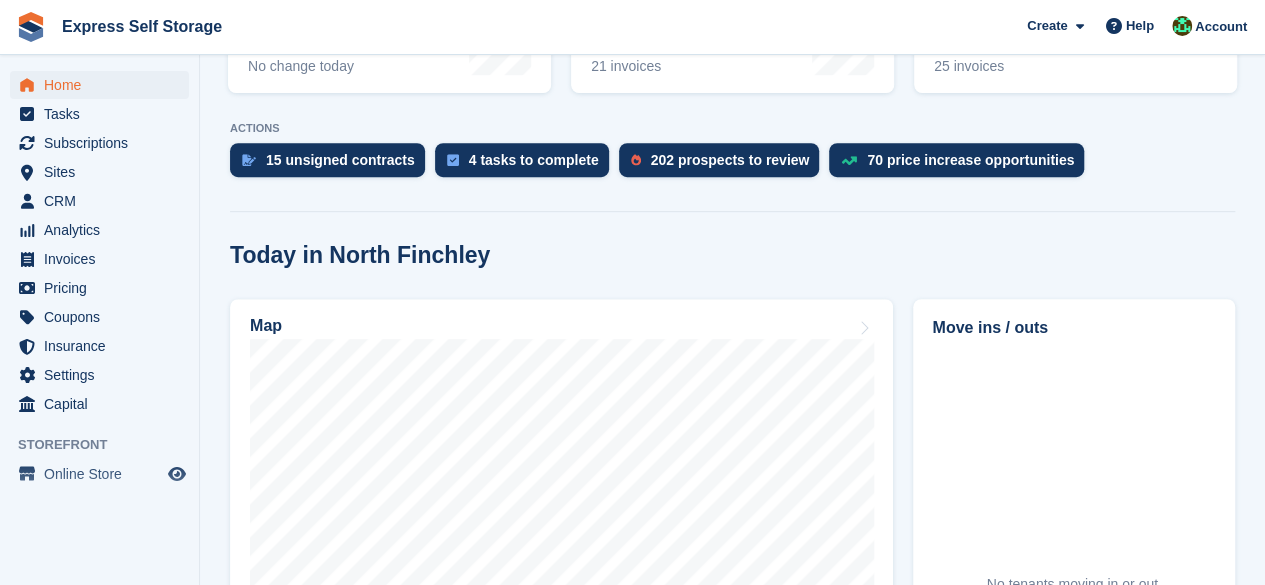 scroll, scrollTop: 400, scrollLeft: 0, axis: vertical 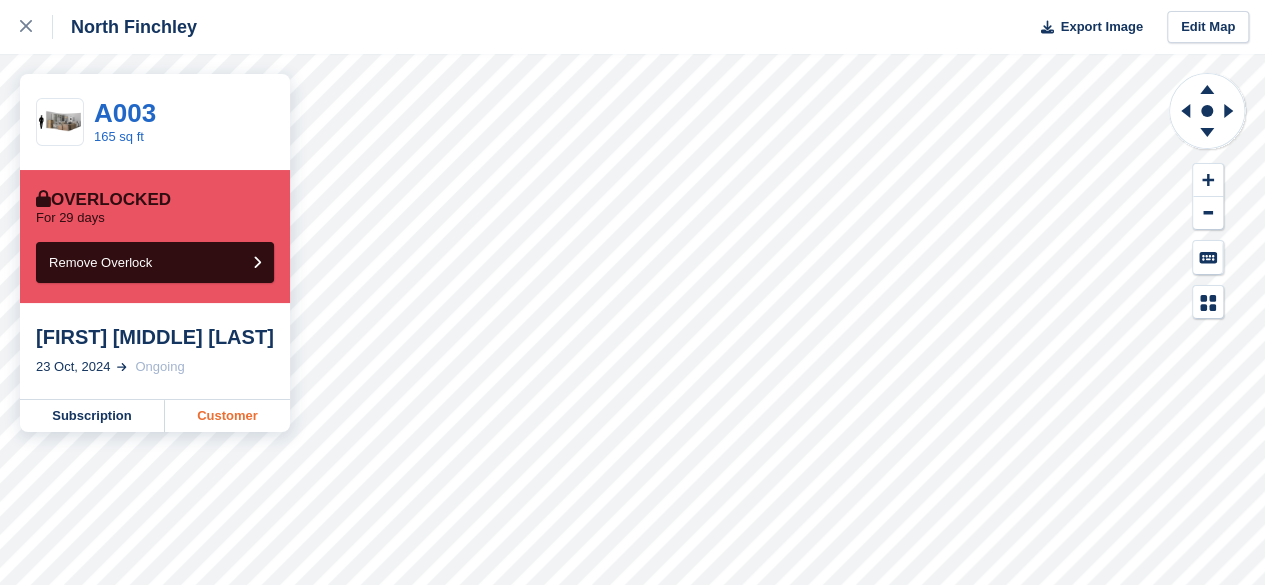 click on "Customer" at bounding box center [227, 416] 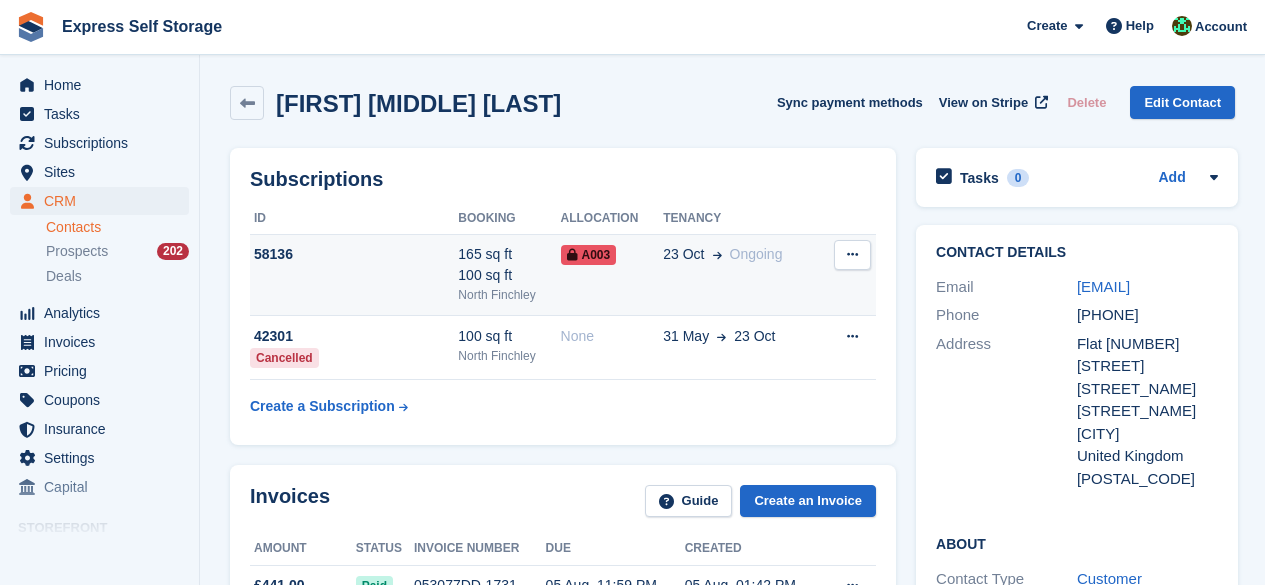 scroll, scrollTop: 0, scrollLeft: 0, axis: both 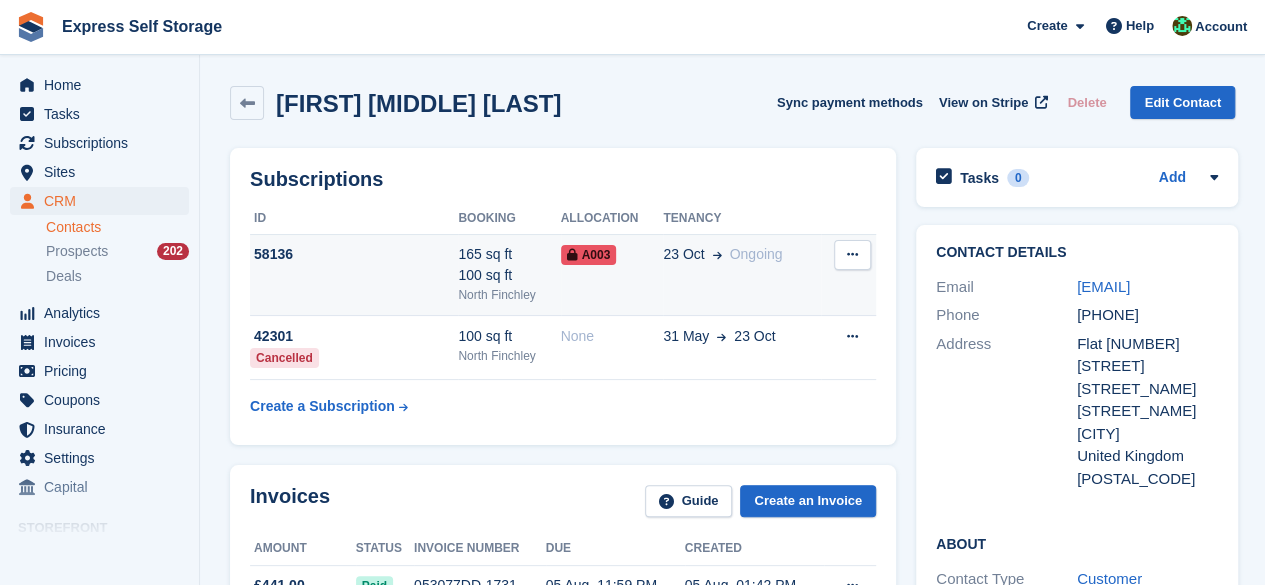 click at bounding box center (852, 255) 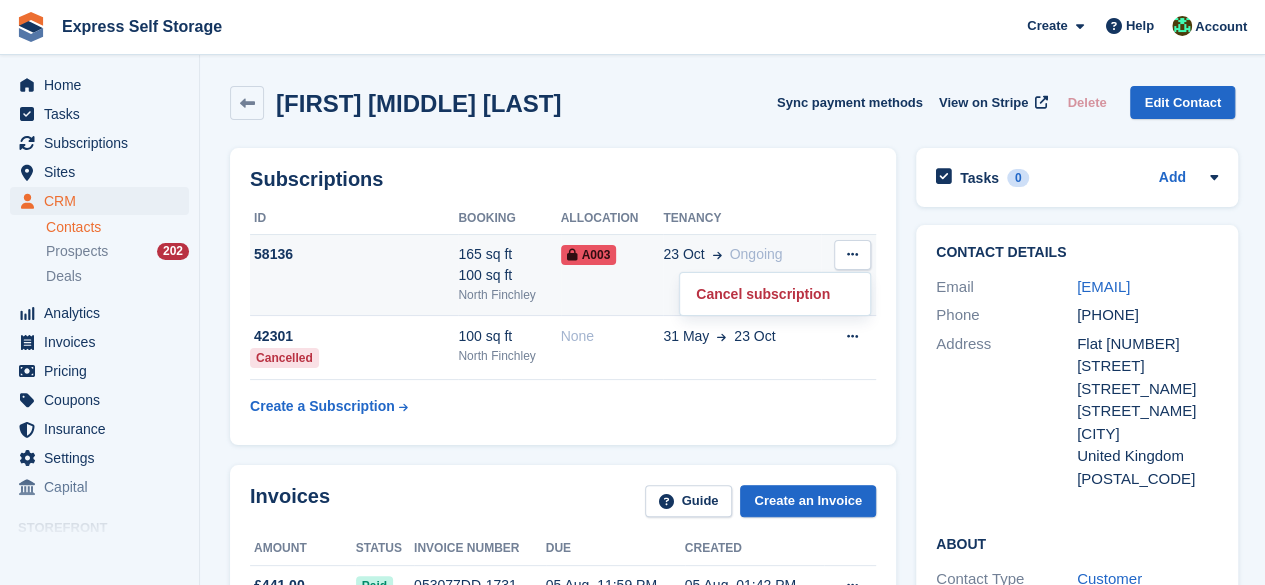 click on "A003" at bounding box center [612, 275] 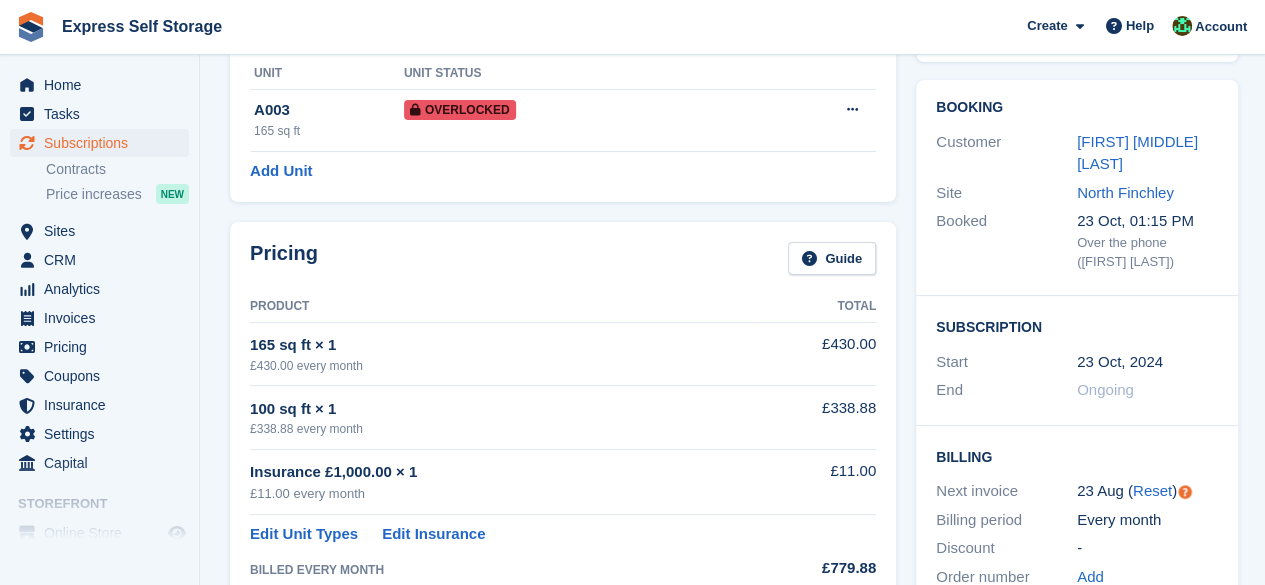 scroll, scrollTop: 200, scrollLeft: 0, axis: vertical 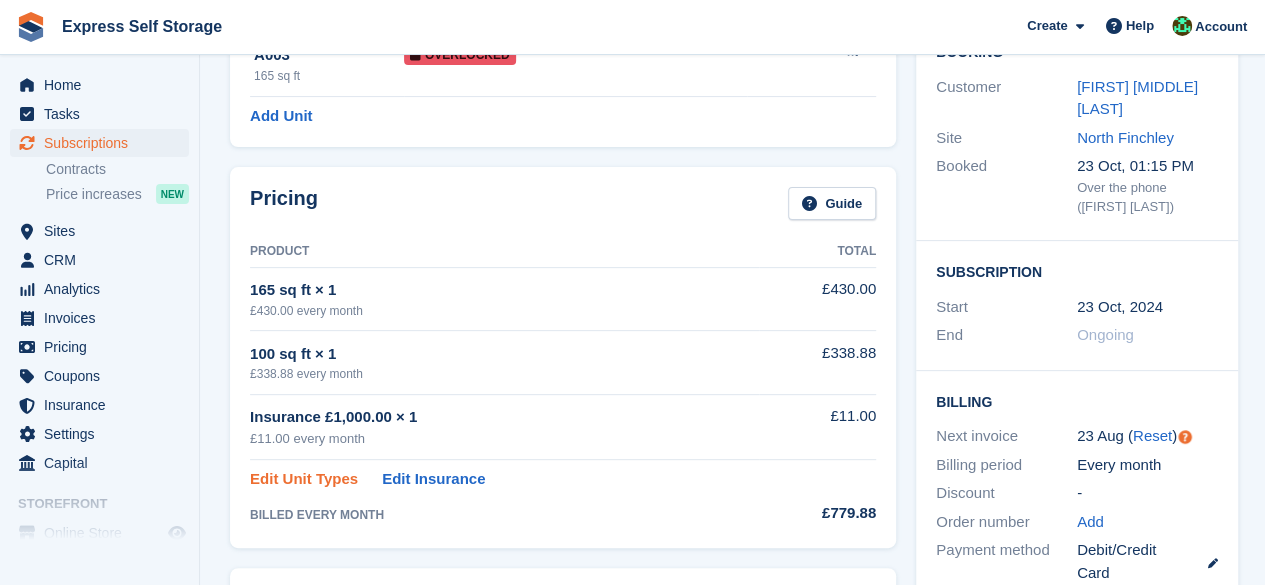 click on "Edit Unit Types" at bounding box center [304, 479] 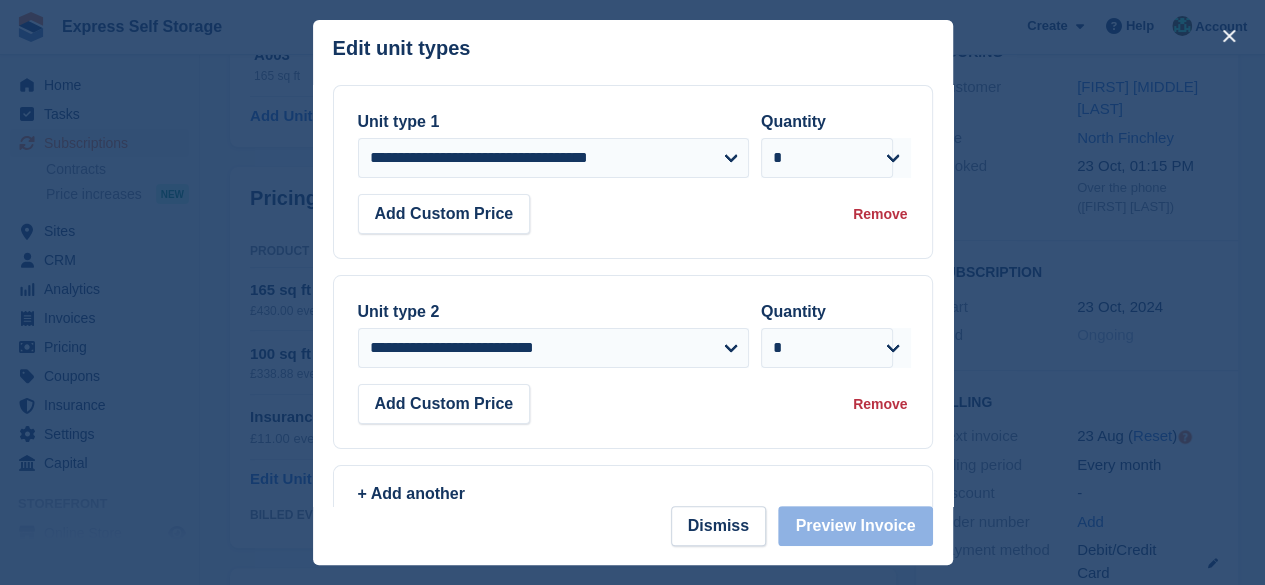 click on "Remove" at bounding box center (880, 404) 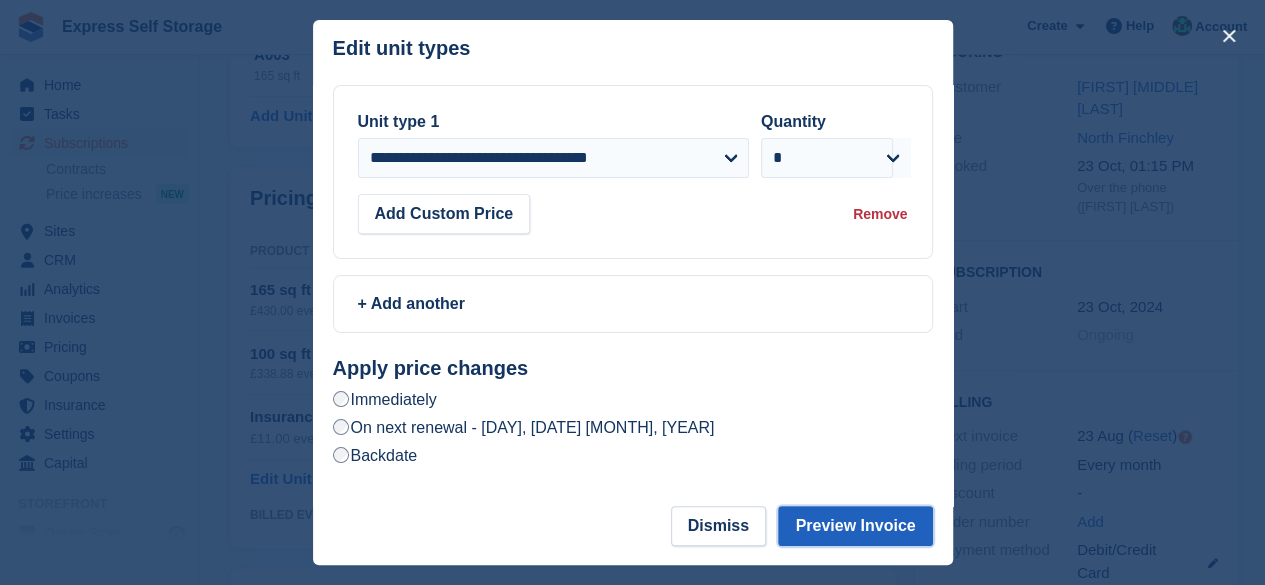 click on "Preview Invoice" at bounding box center [855, 526] 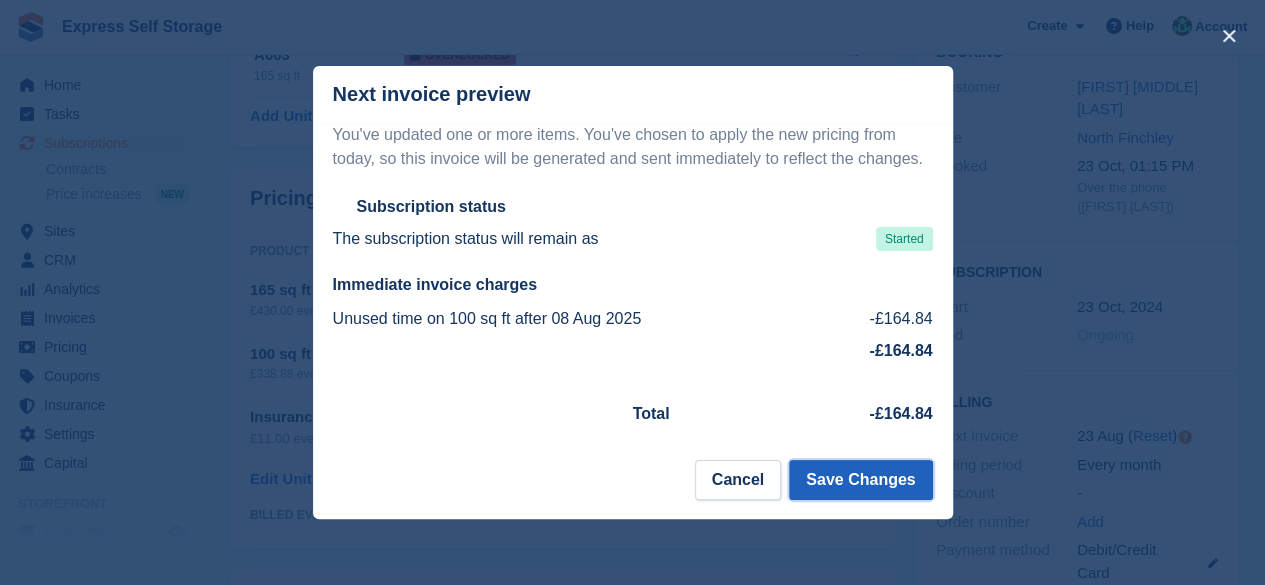 click on "Save Changes" at bounding box center [860, 480] 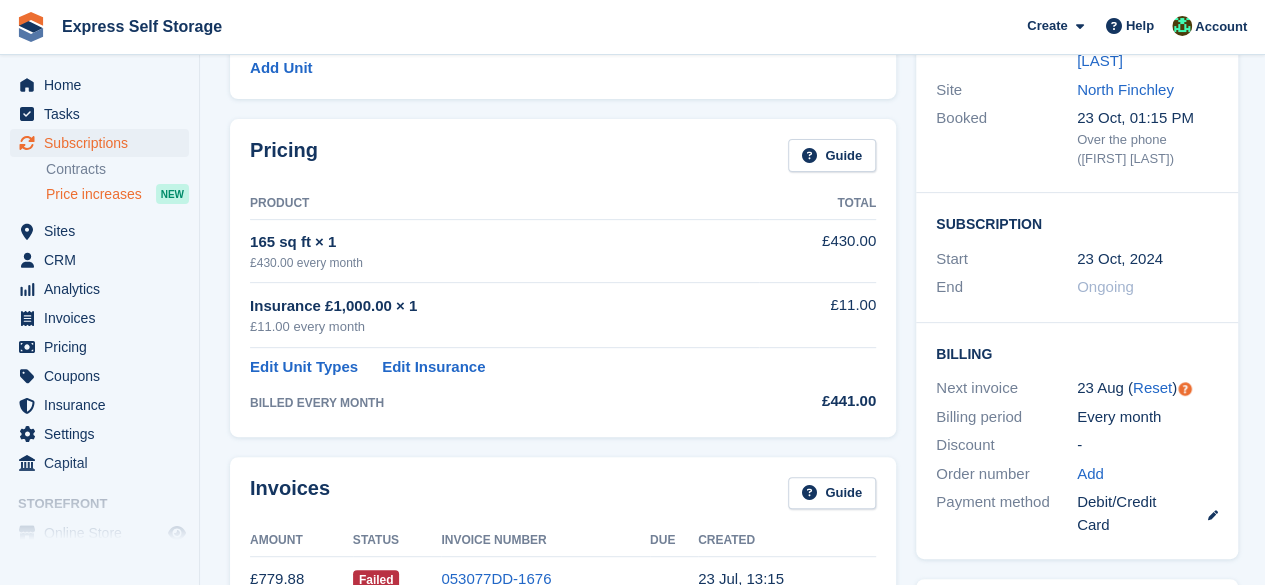 scroll, scrollTop: 0, scrollLeft: 0, axis: both 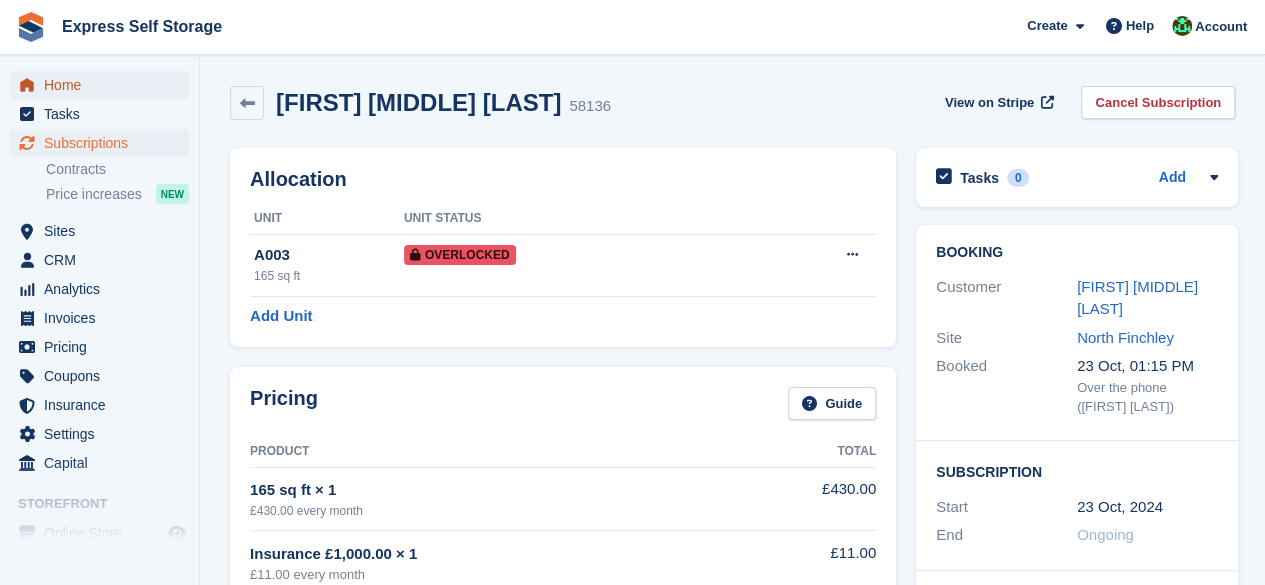 click on "Home" at bounding box center (104, 85) 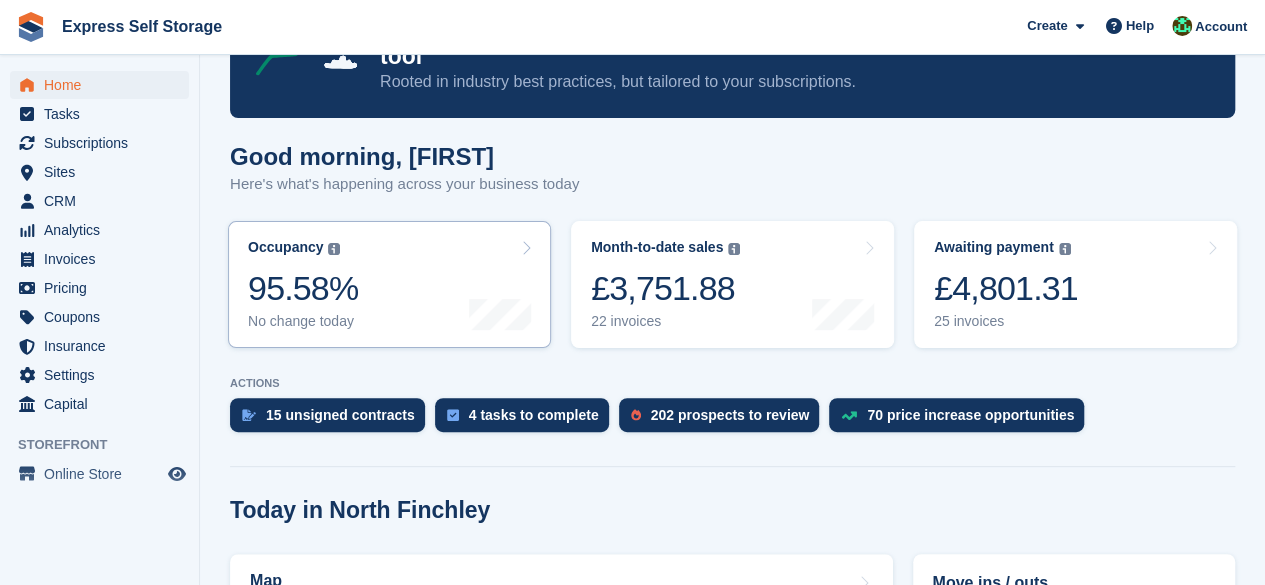 scroll, scrollTop: 0, scrollLeft: 0, axis: both 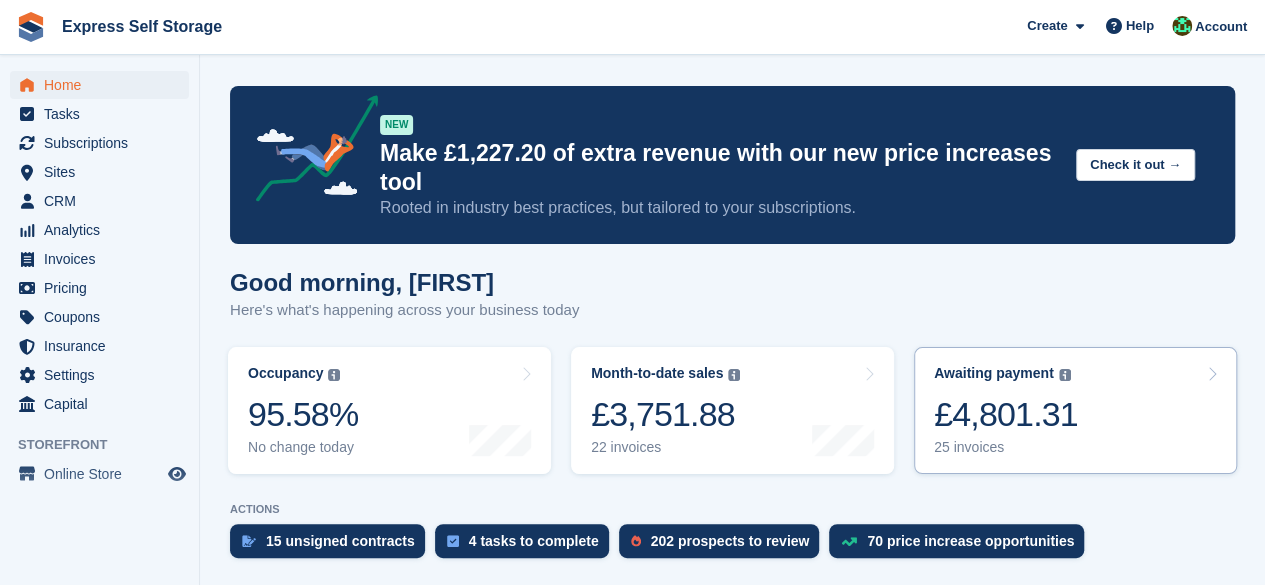 click on "25 invoices" at bounding box center (1006, 447) 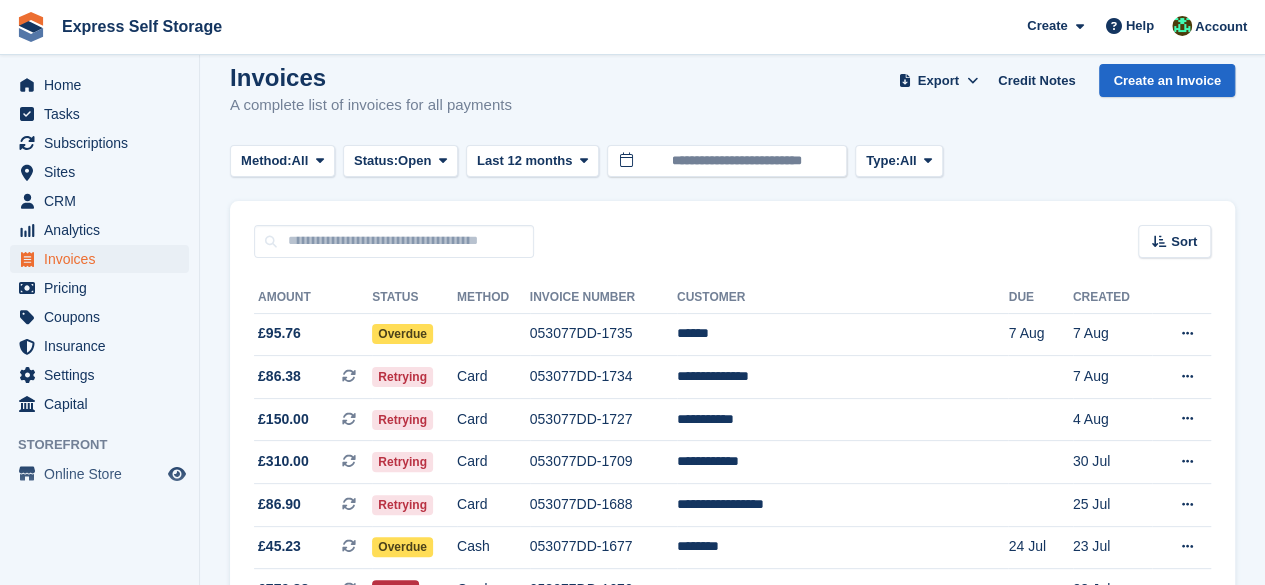 scroll, scrollTop: 22, scrollLeft: 0, axis: vertical 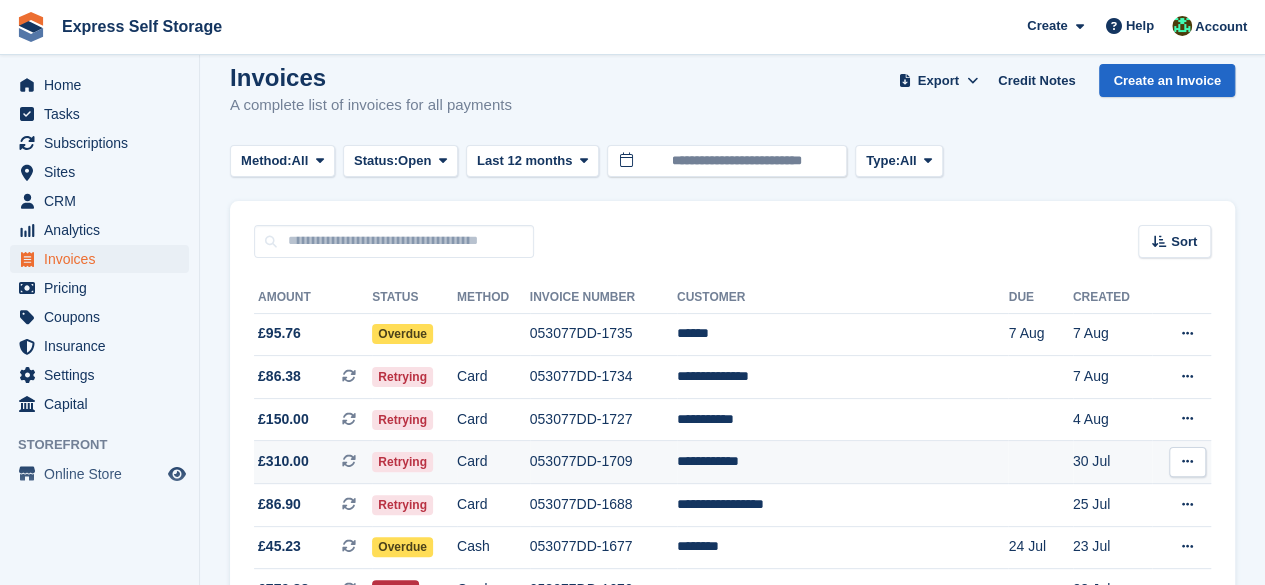click at bounding box center (349, 461) 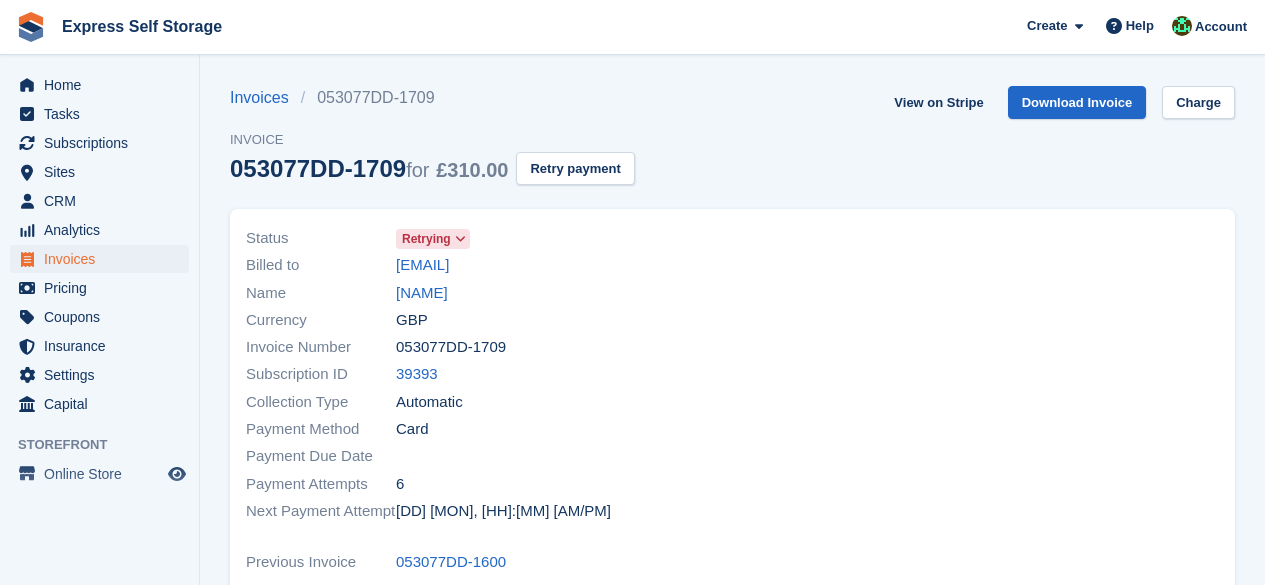 scroll, scrollTop: 0, scrollLeft: 0, axis: both 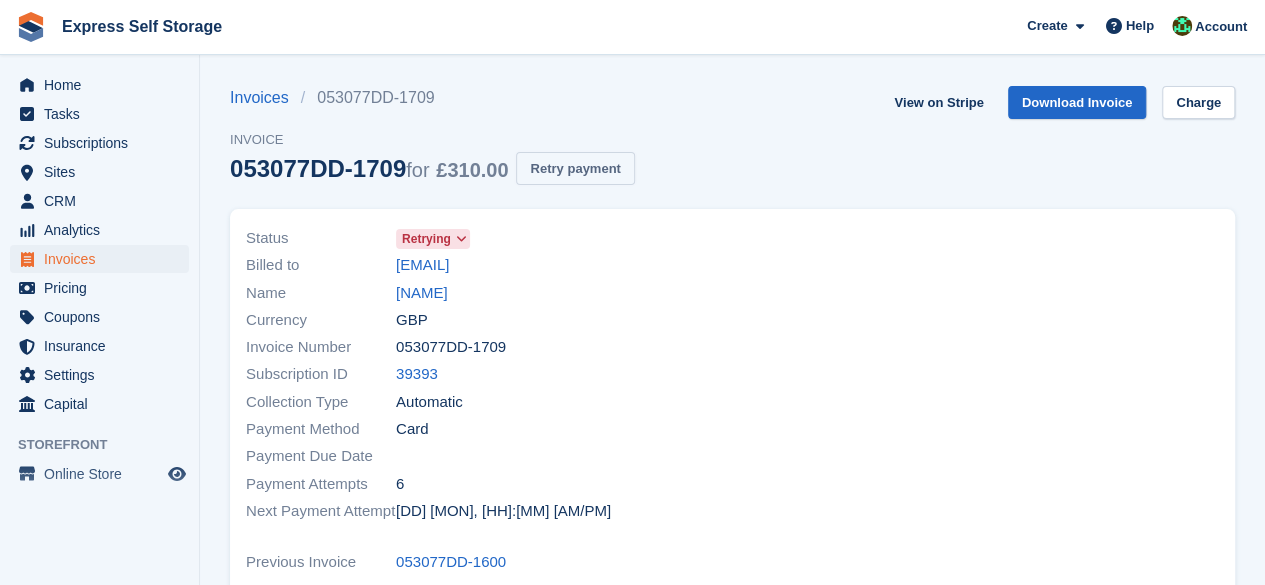 click on "Retry payment" at bounding box center (575, 168) 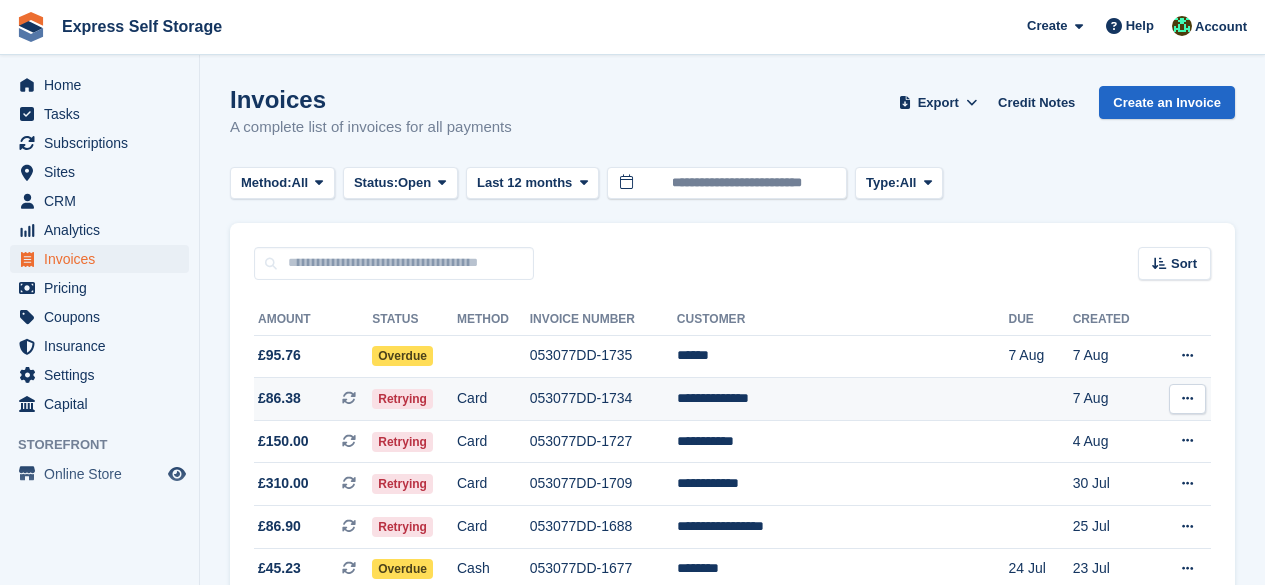 scroll, scrollTop: 22, scrollLeft: 0, axis: vertical 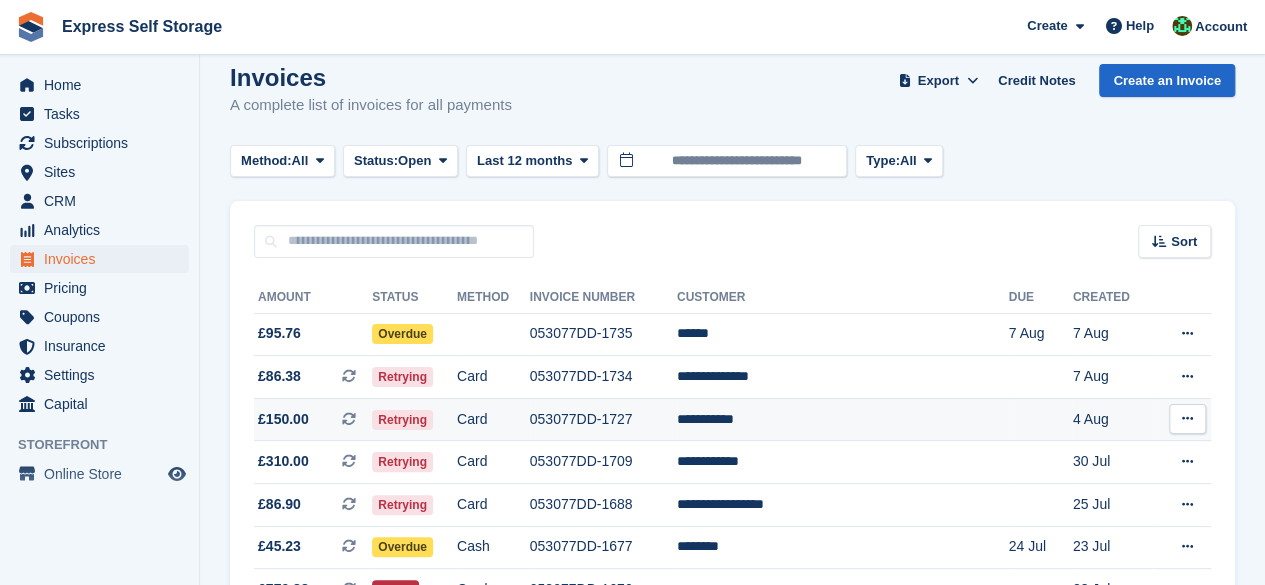 click at bounding box center [349, 419] 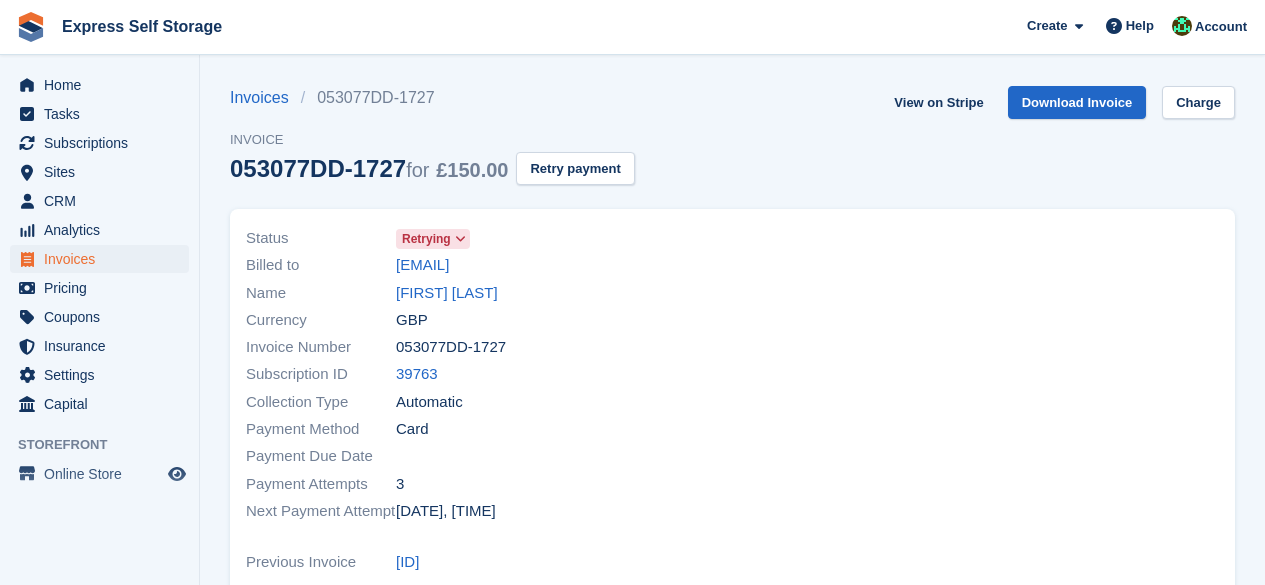 scroll, scrollTop: 0, scrollLeft: 0, axis: both 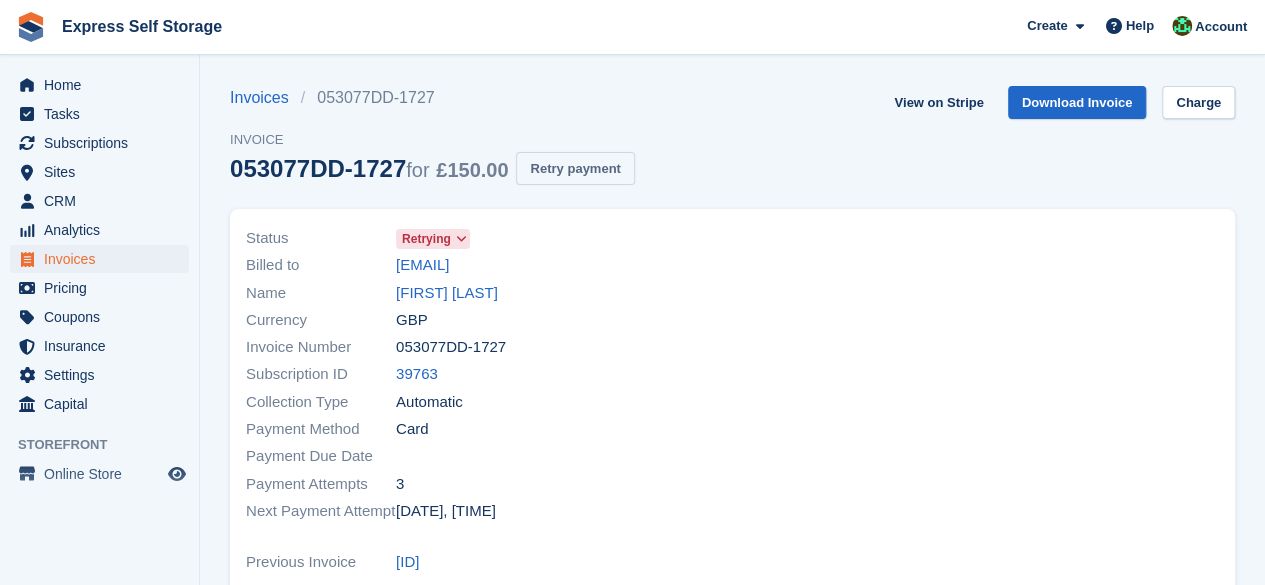 click on "Retry payment" at bounding box center (575, 168) 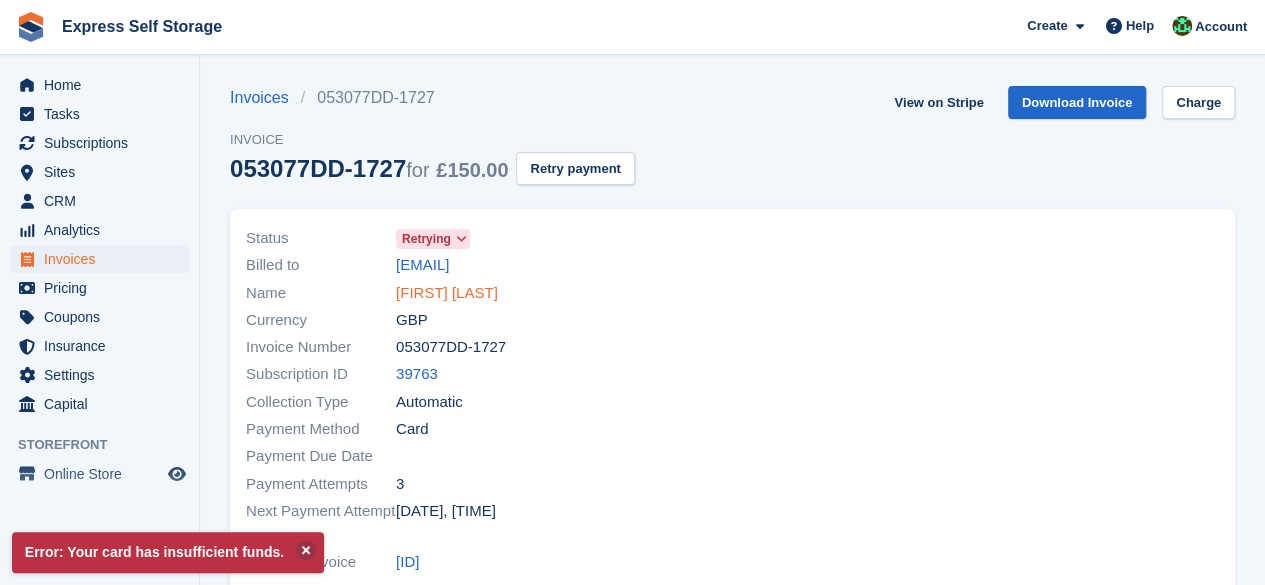 click on "Clive Bholo" at bounding box center (447, 293) 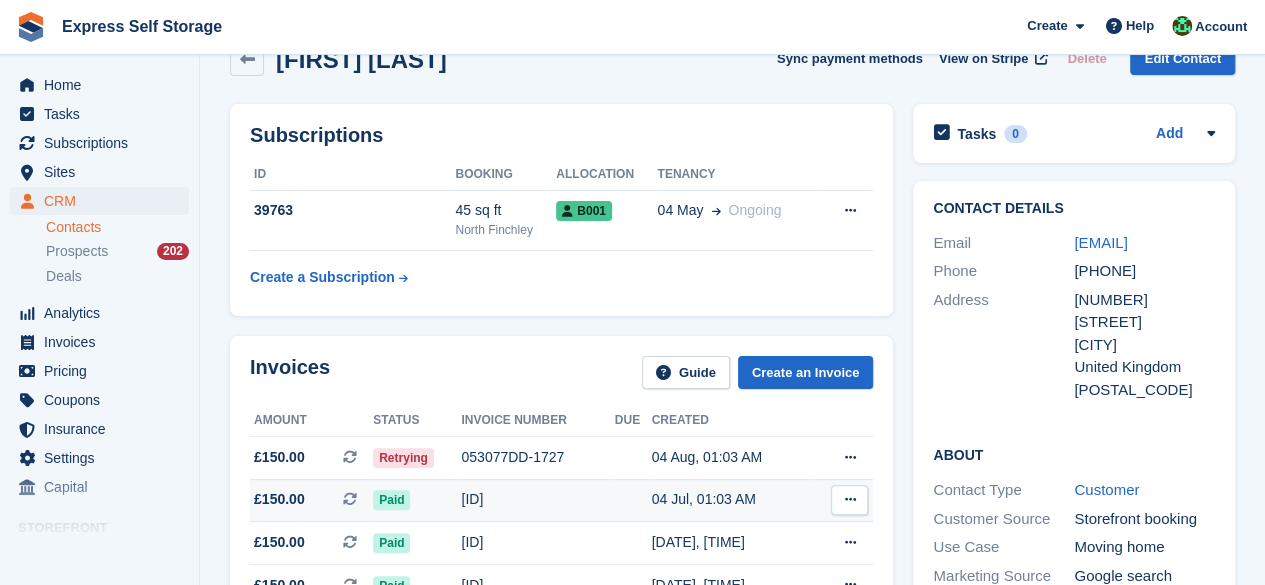 scroll, scrollTop: 0, scrollLeft: 0, axis: both 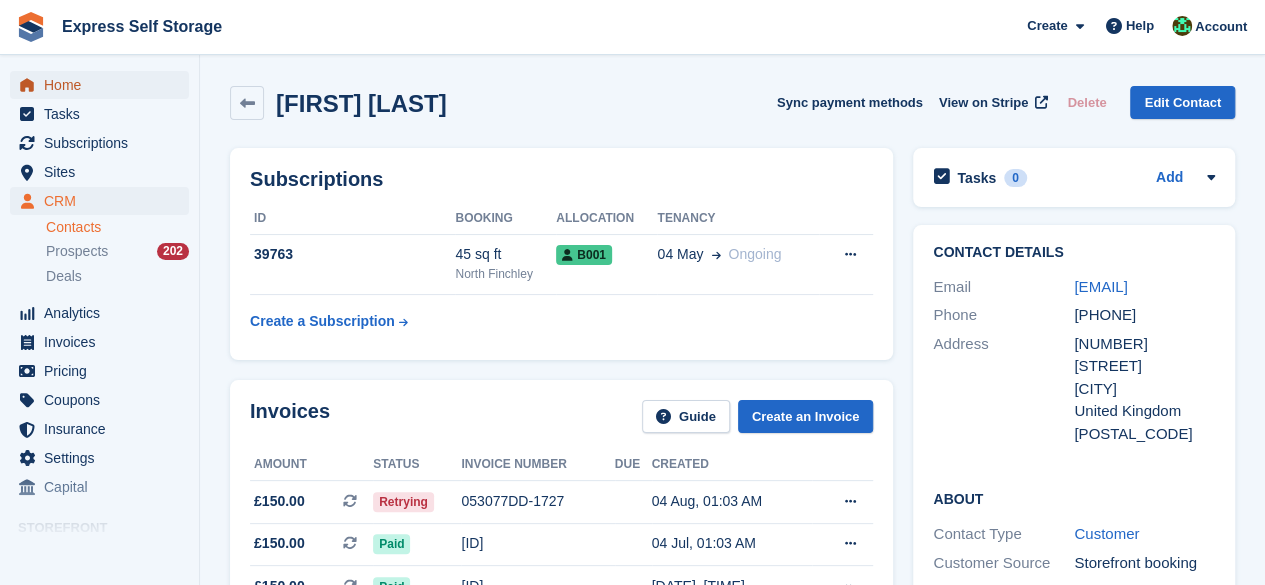 click on "Home" at bounding box center (104, 85) 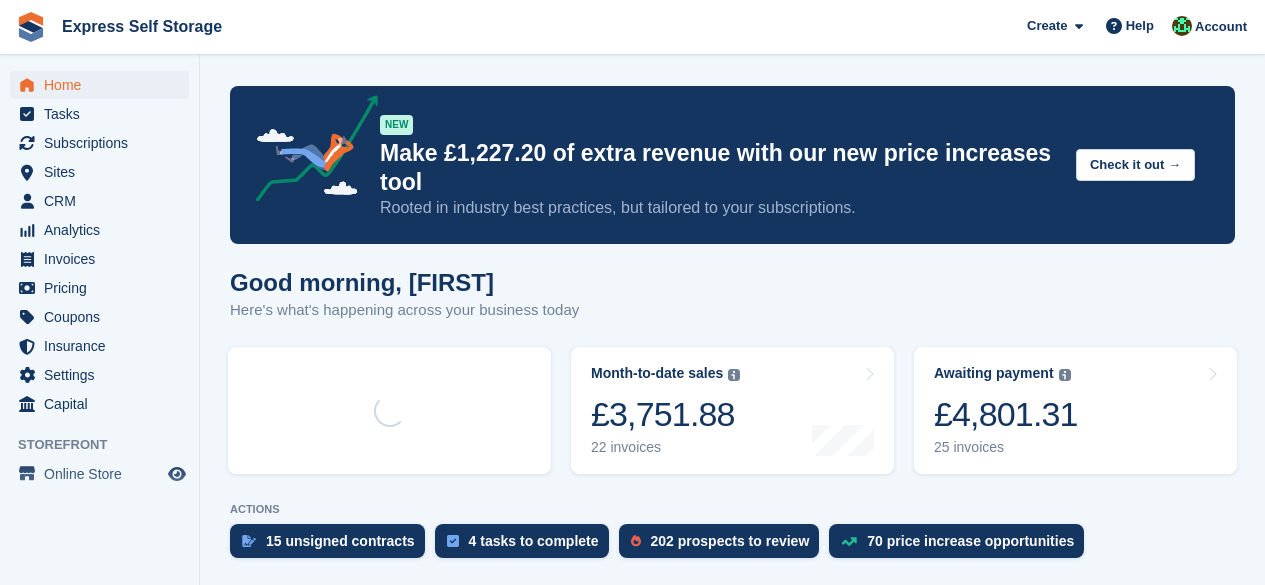 scroll, scrollTop: 0, scrollLeft: 0, axis: both 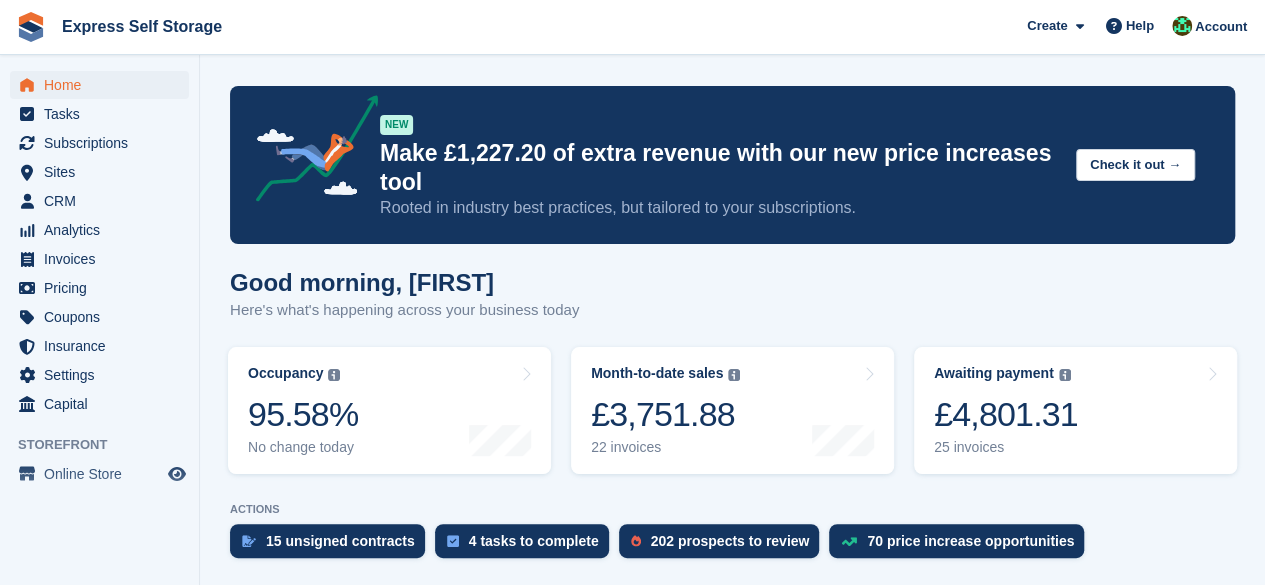click on "Awaiting payment
The total outstanding balance on all open invoices.
£4,801.31
25 invoices" at bounding box center (1075, 410) 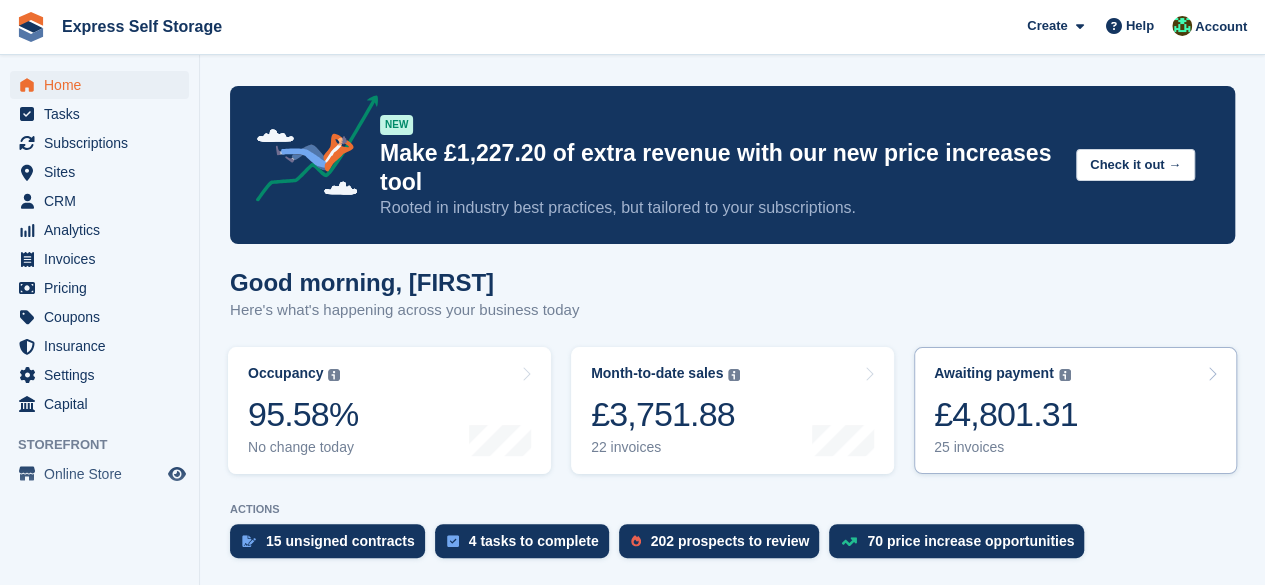 click on "Awaiting payment
The total outstanding balance on all open invoices.
£4,801.31
25 invoices" at bounding box center [1075, 410] 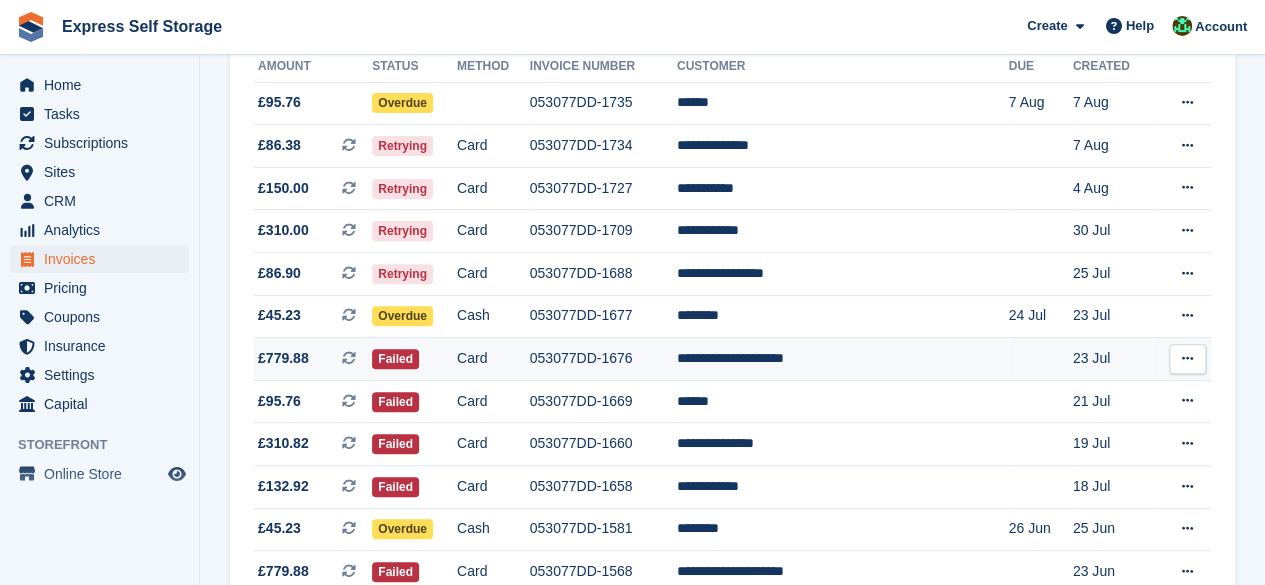 scroll, scrollTop: 300, scrollLeft: 0, axis: vertical 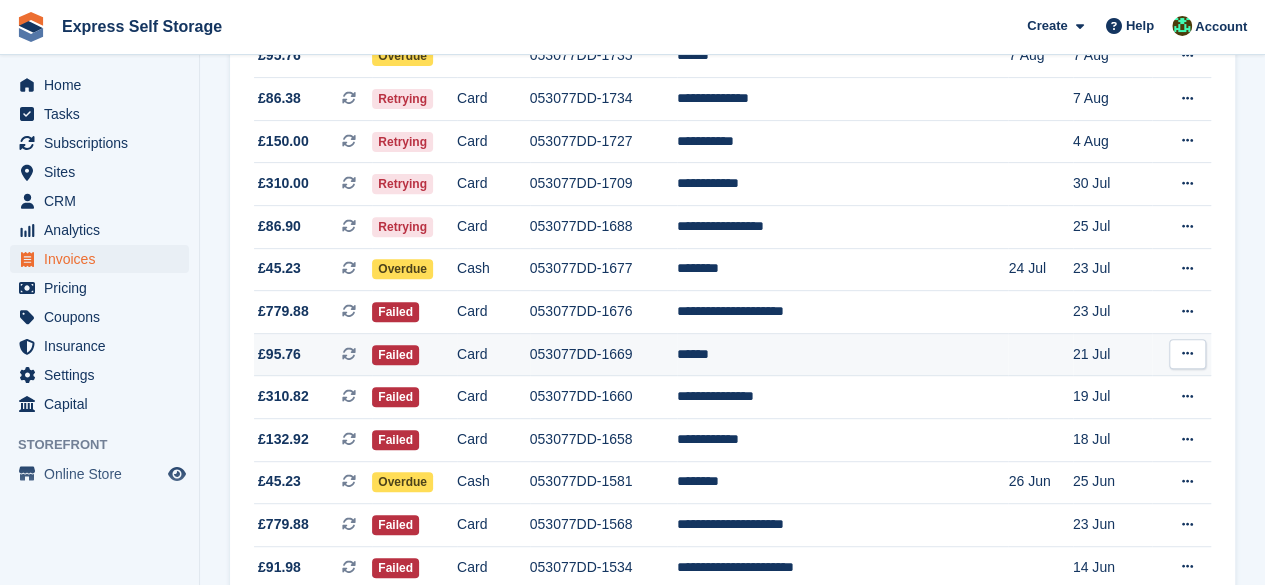 click on "Card" at bounding box center [493, 354] 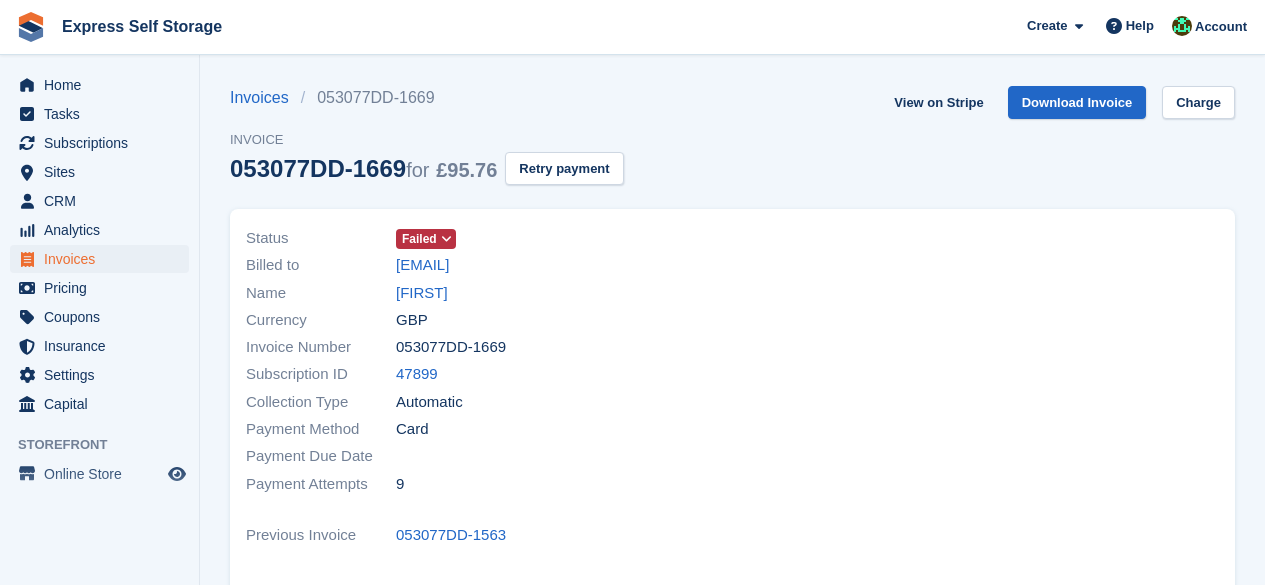 scroll, scrollTop: 0, scrollLeft: 0, axis: both 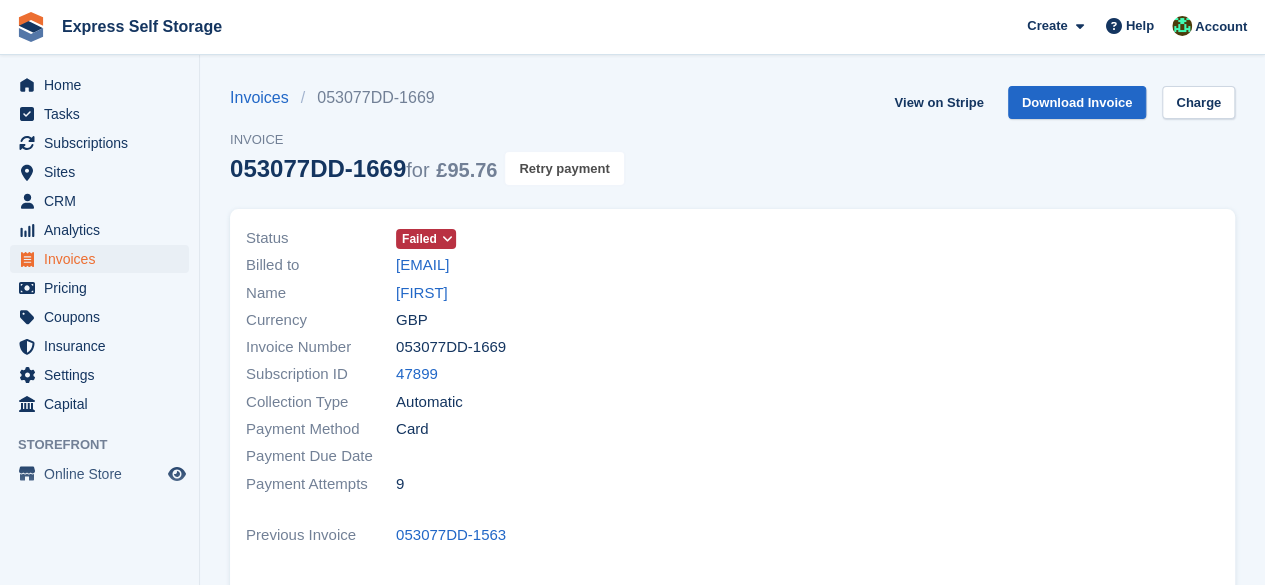 drag, startPoint x: 567, startPoint y: 166, endPoint x: 740, endPoint y: 105, distance: 183.43936 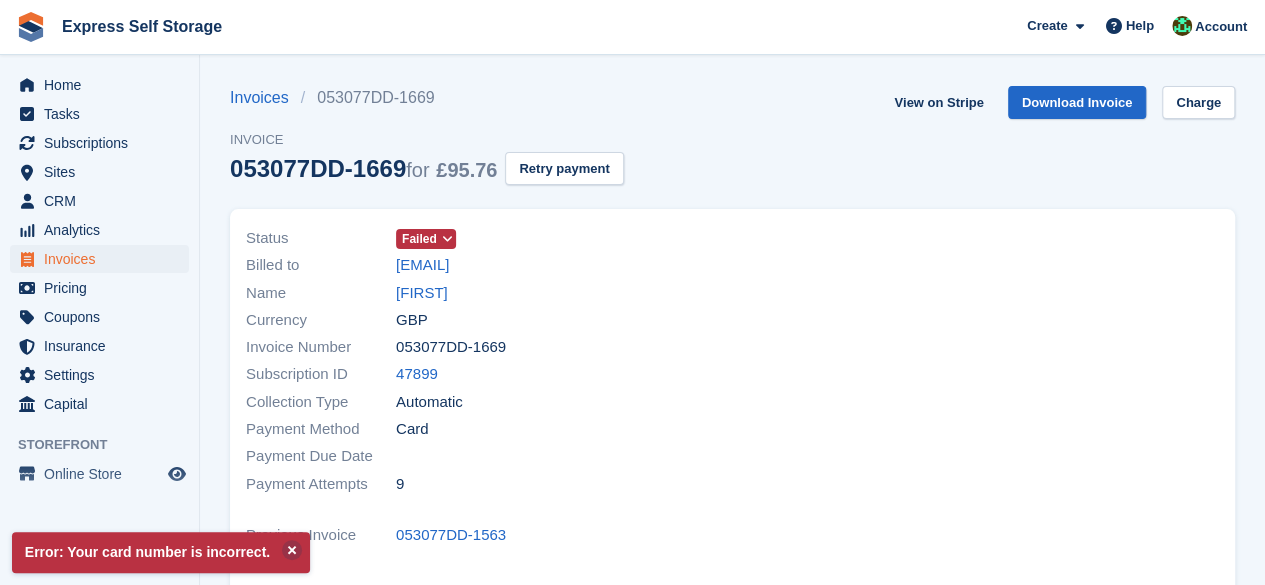 click at bounding box center [446, 239] 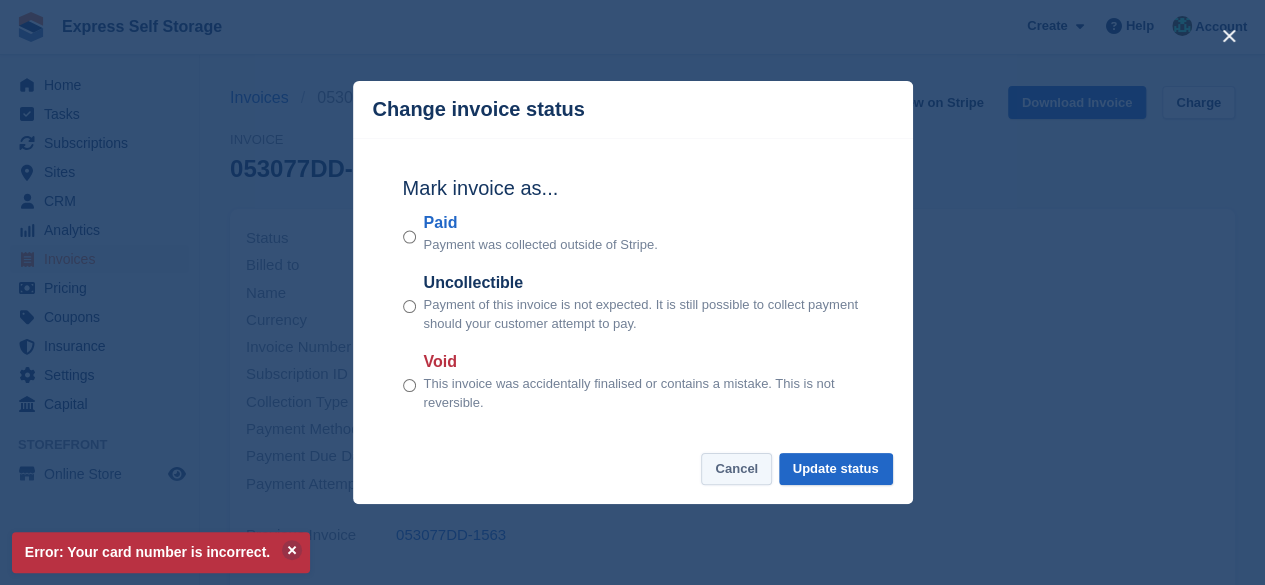 click on "Cancel" at bounding box center (736, 469) 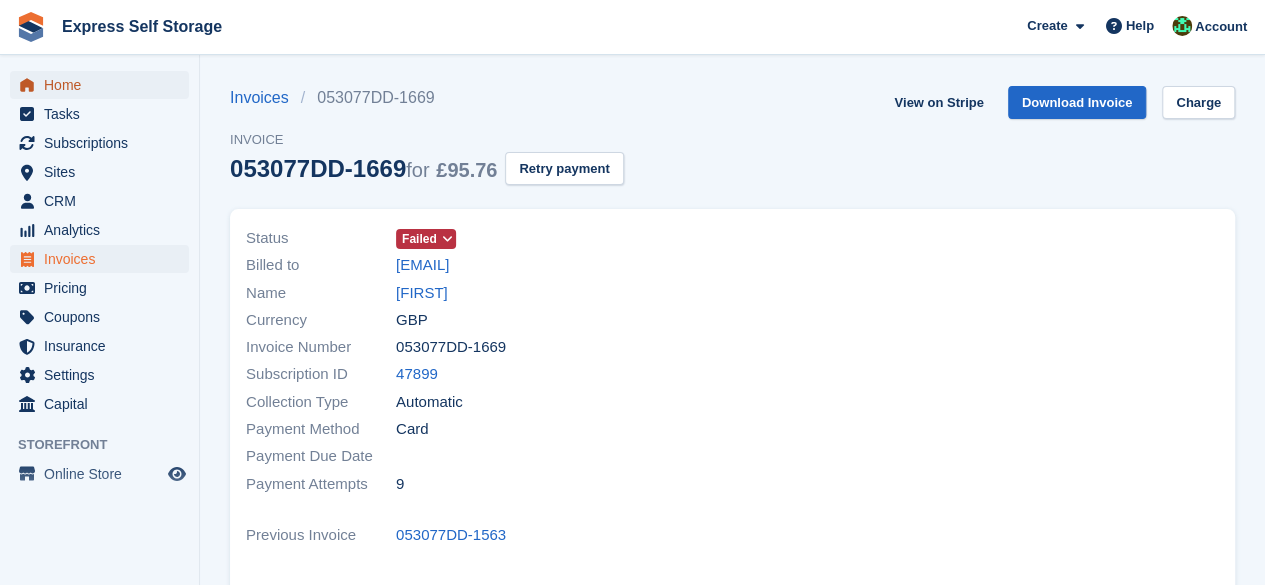 click on "Home" at bounding box center (104, 85) 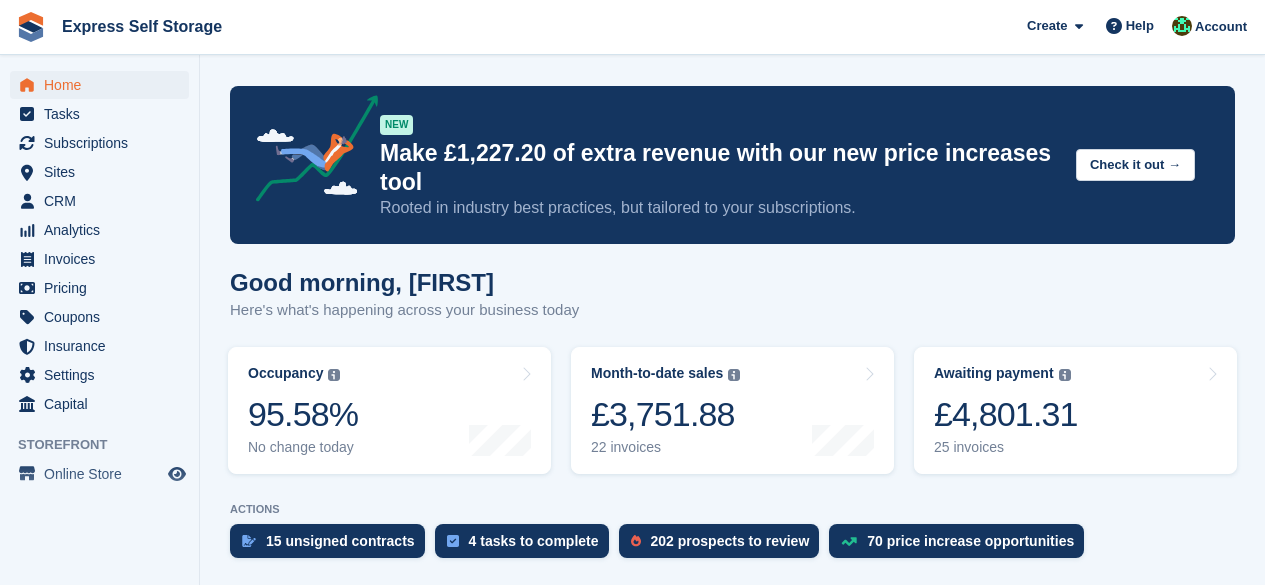 scroll, scrollTop: 0, scrollLeft: 0, axis: both 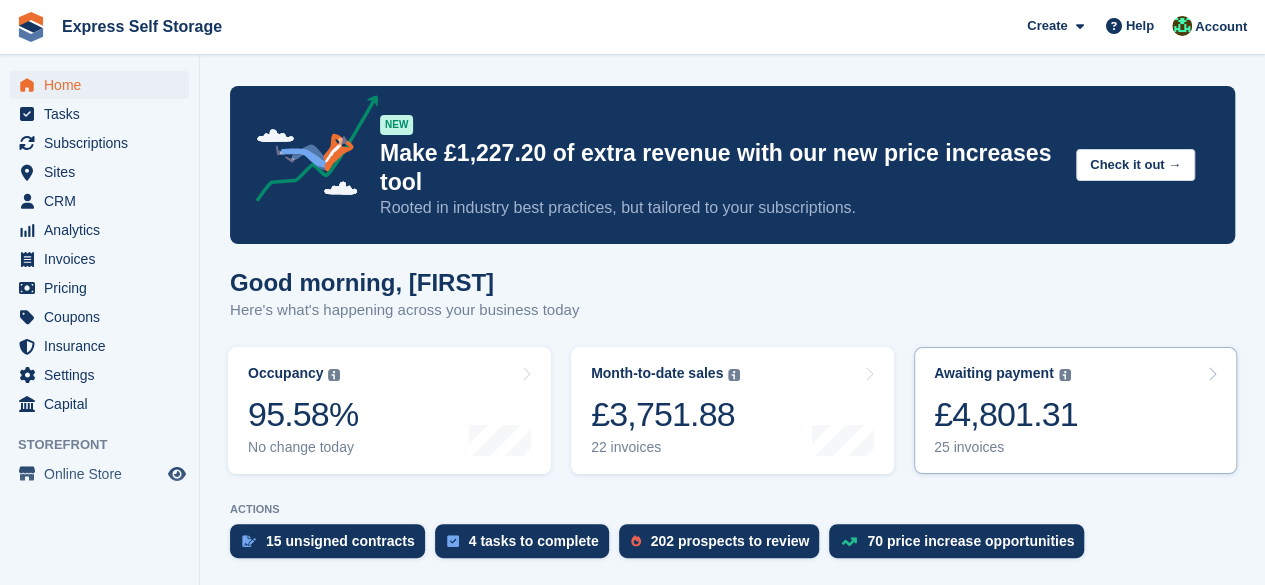 click on "Awaiting payment
The total outstanding balance on all open invoices.
£4,801.31
25 invoices" at bounding box center (1075, 410) 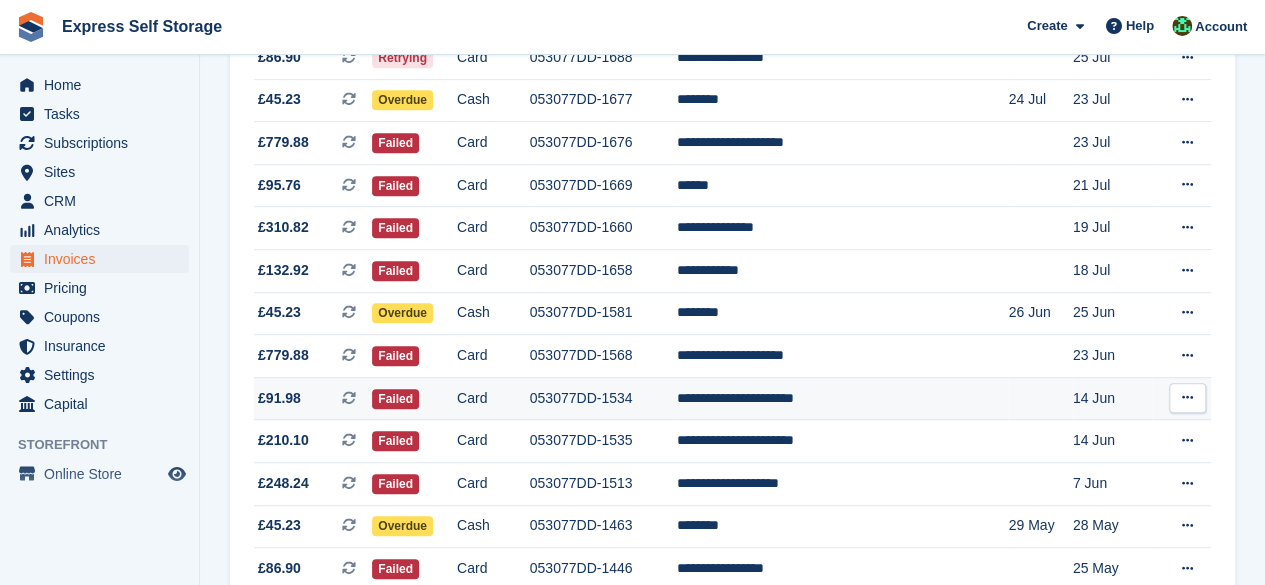 scroll, scrollTop: 500, scrollLeft: 0, axis: vertical 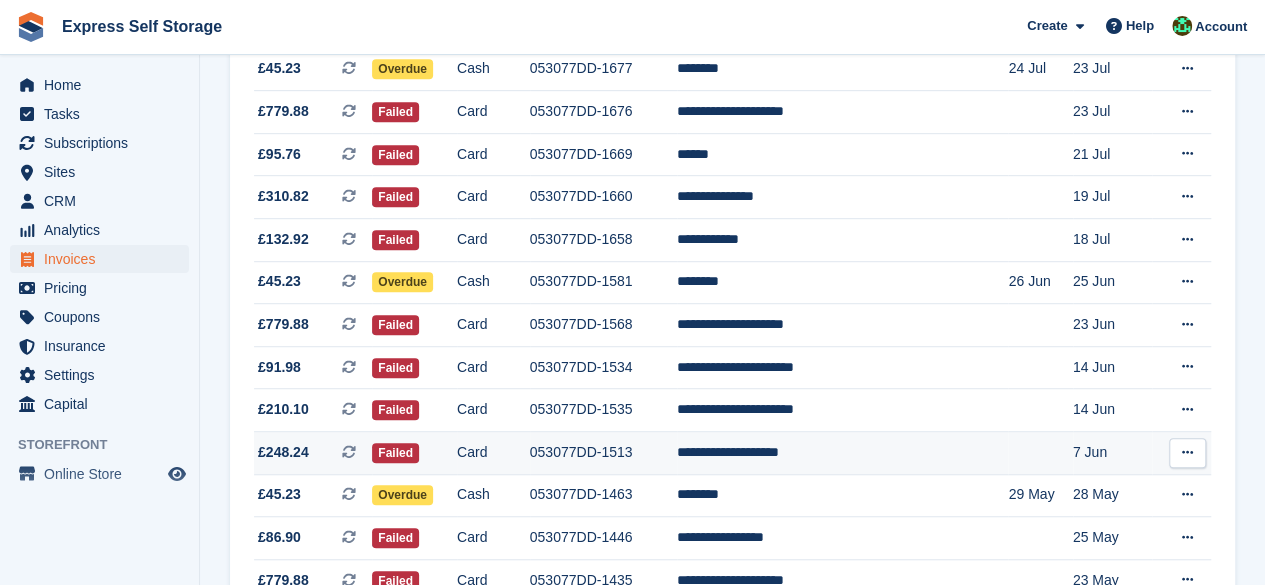 click on "Card" at bounding box center (493, 453) 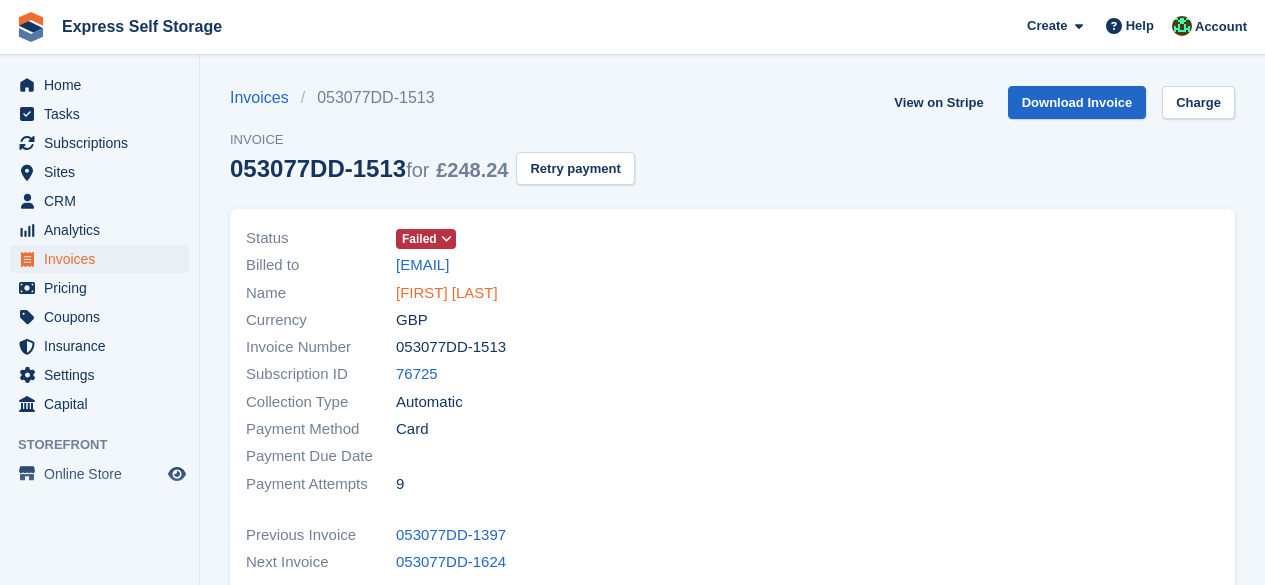 scroll, scrollTop: 0, scrollLeft: 0, axis: both 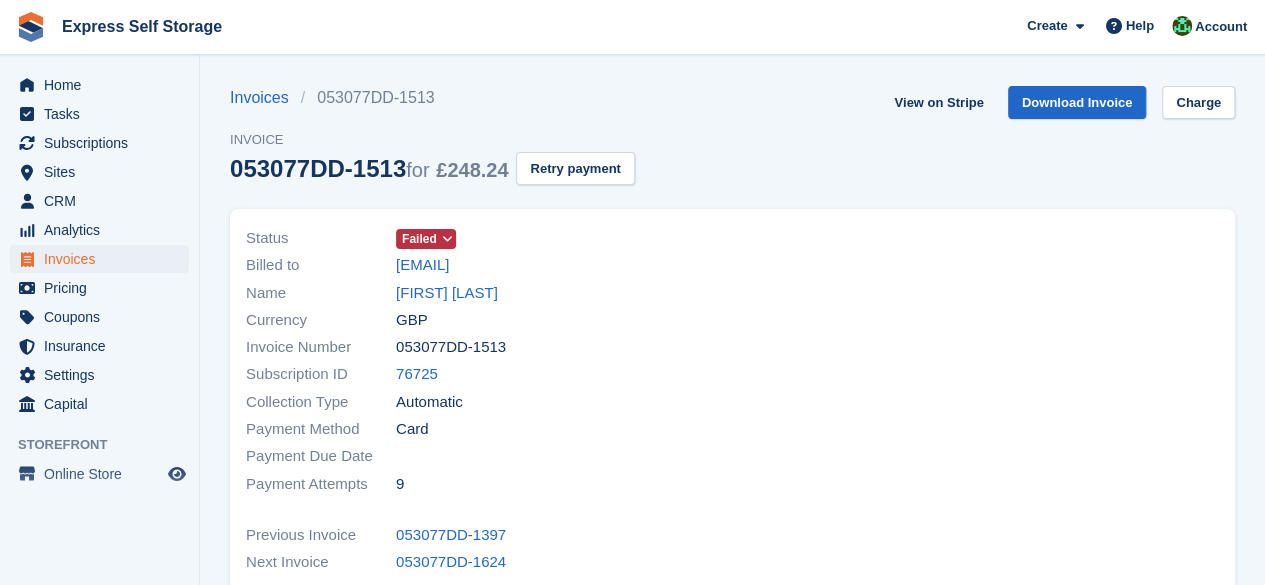 click on "Invoices
053077DD-1513
Invoice
053077DD-1513  for   £248.24
Retry payment" at bounding box center (432, 147) 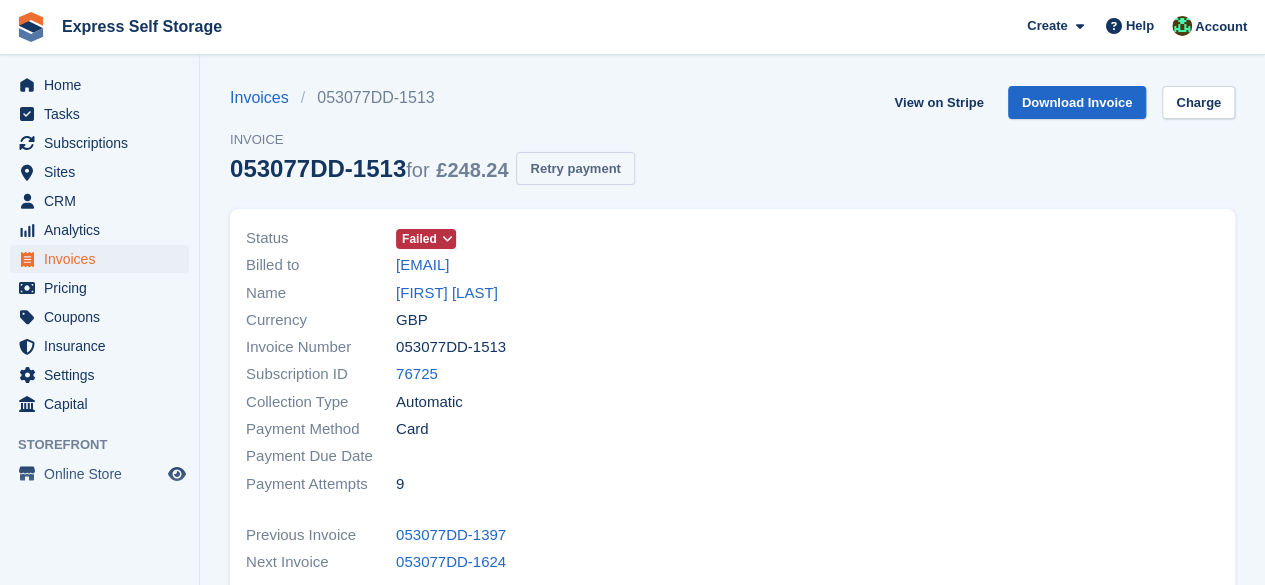 click on "Retry payment" at bounding box center (575, 168) 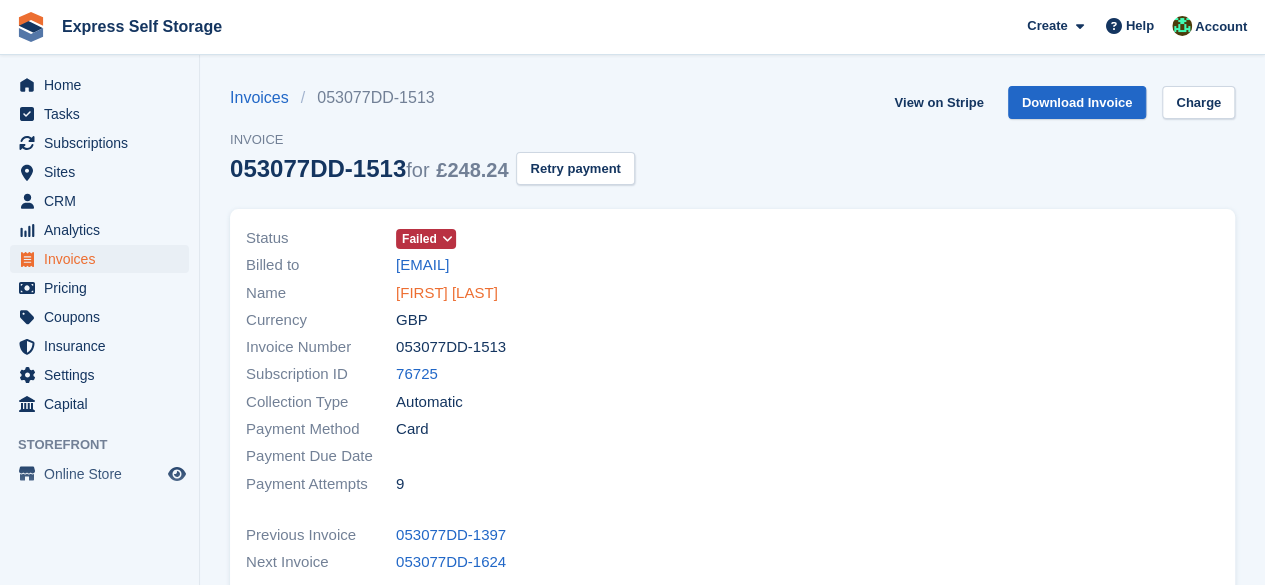 click on "[FIRST] [LAST]" at bounding box center [447, 293] 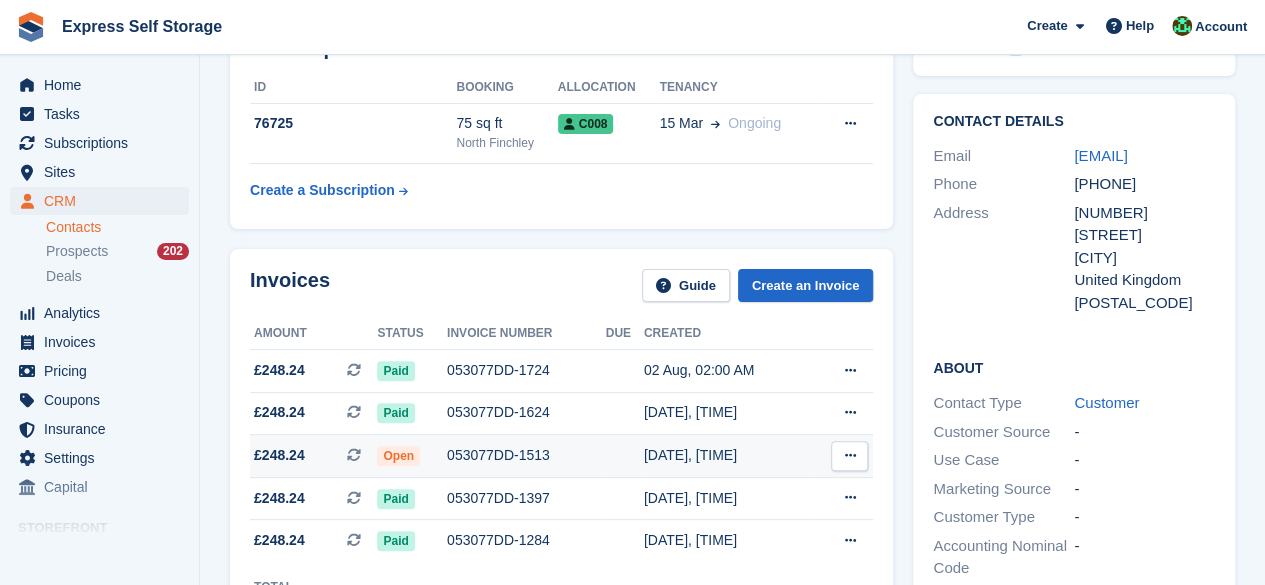 scroll, scrollTop: 100, scrollLeft: 0, axis: vertical 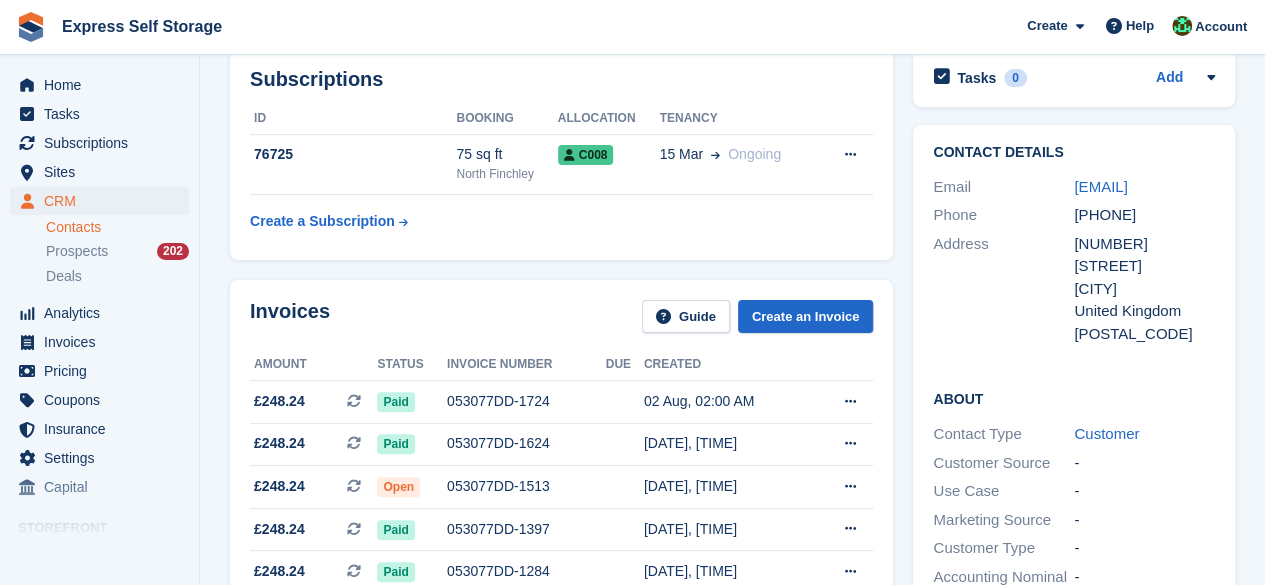 drag, startPoint x: 1175, startPoint y: 211, endPoint x: 1038, endPoint y: 169, distance: 143.29341 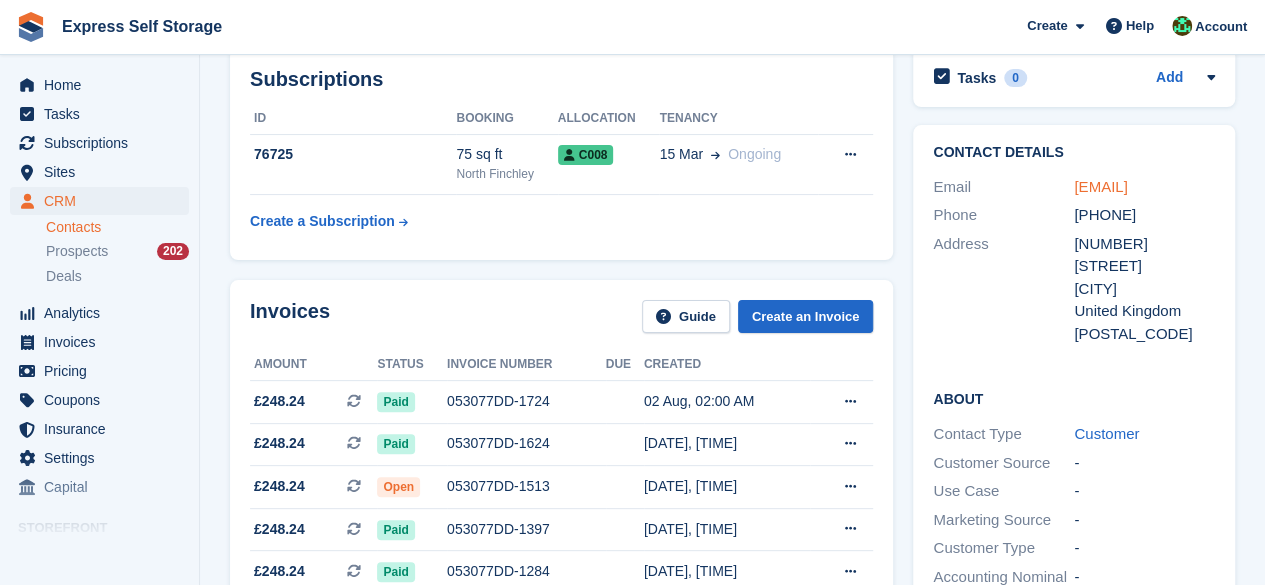 copy on "[EMAIL]" 